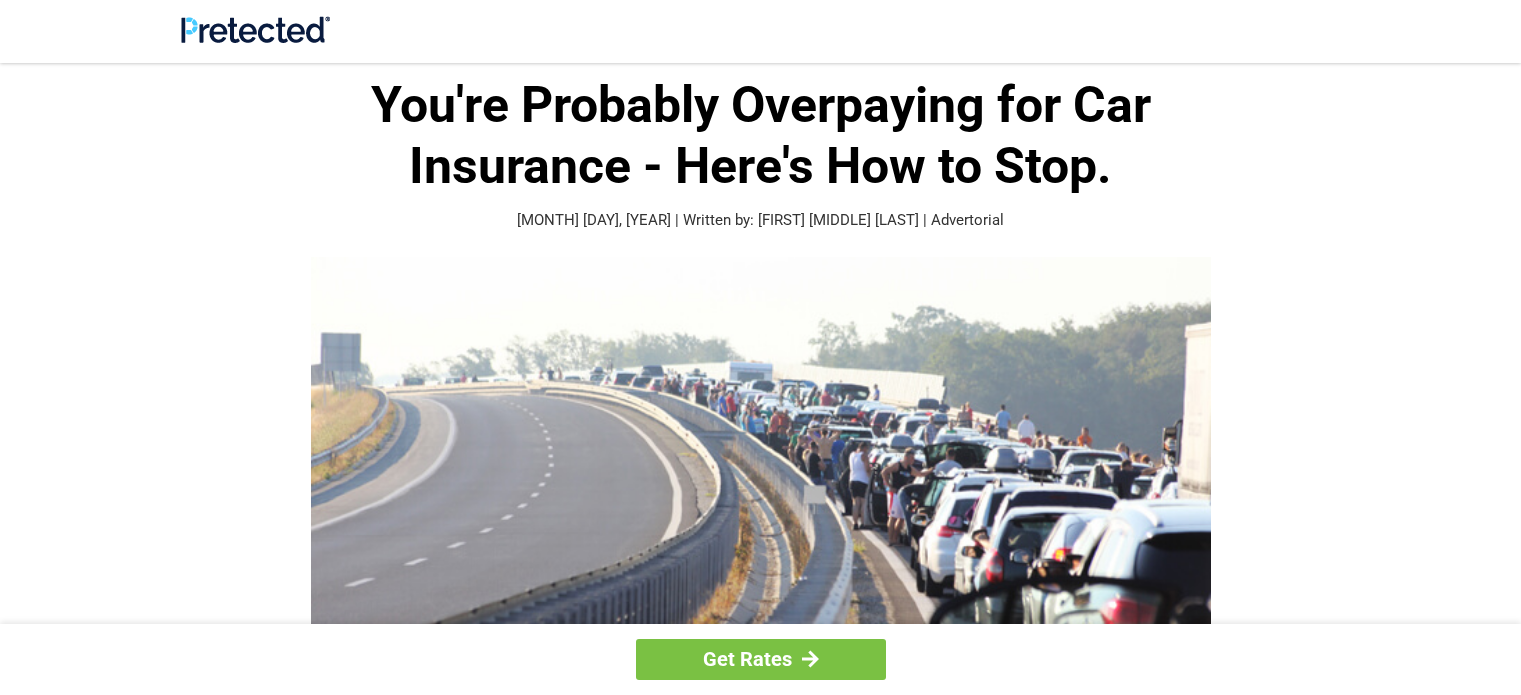 scroll, scrollTop: 0, scrollLeft: 0, axis: both 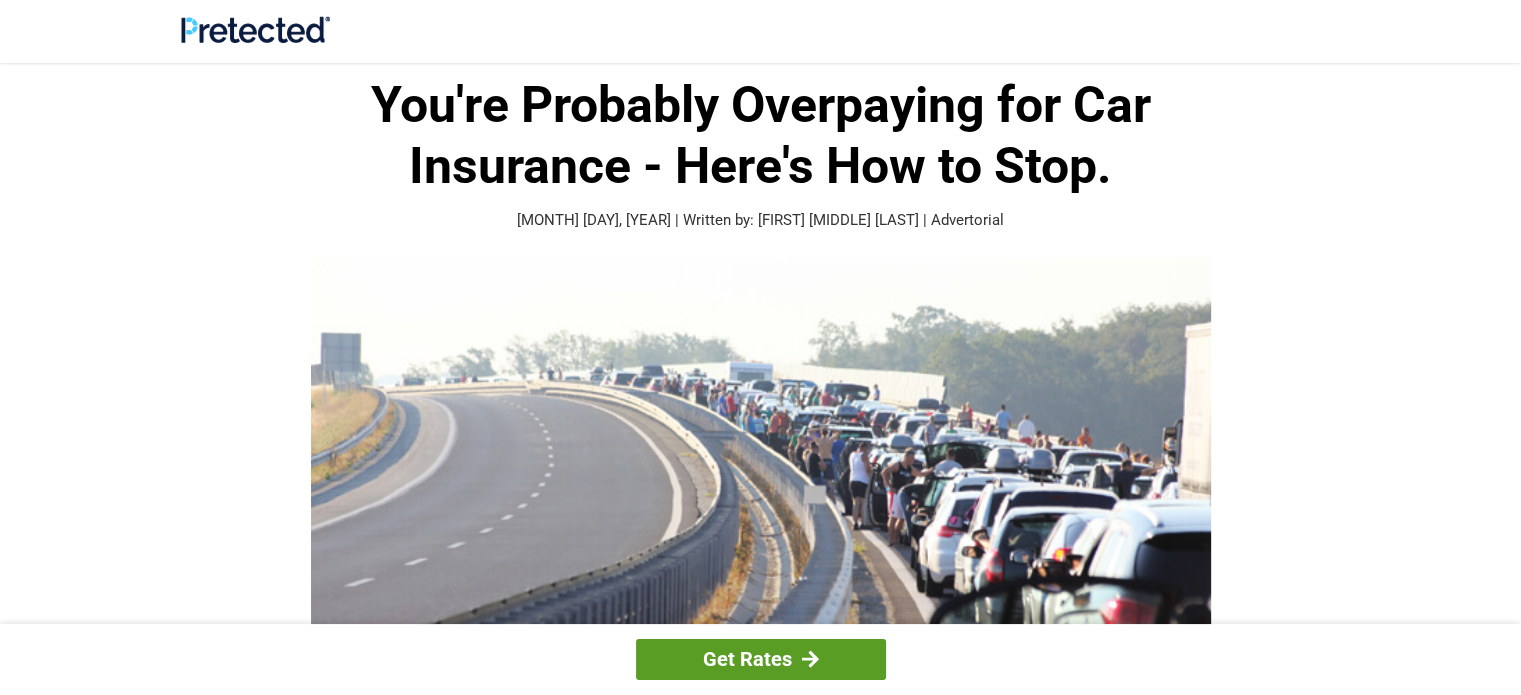 click on "Get Rates" at bounding box center [761, 659] 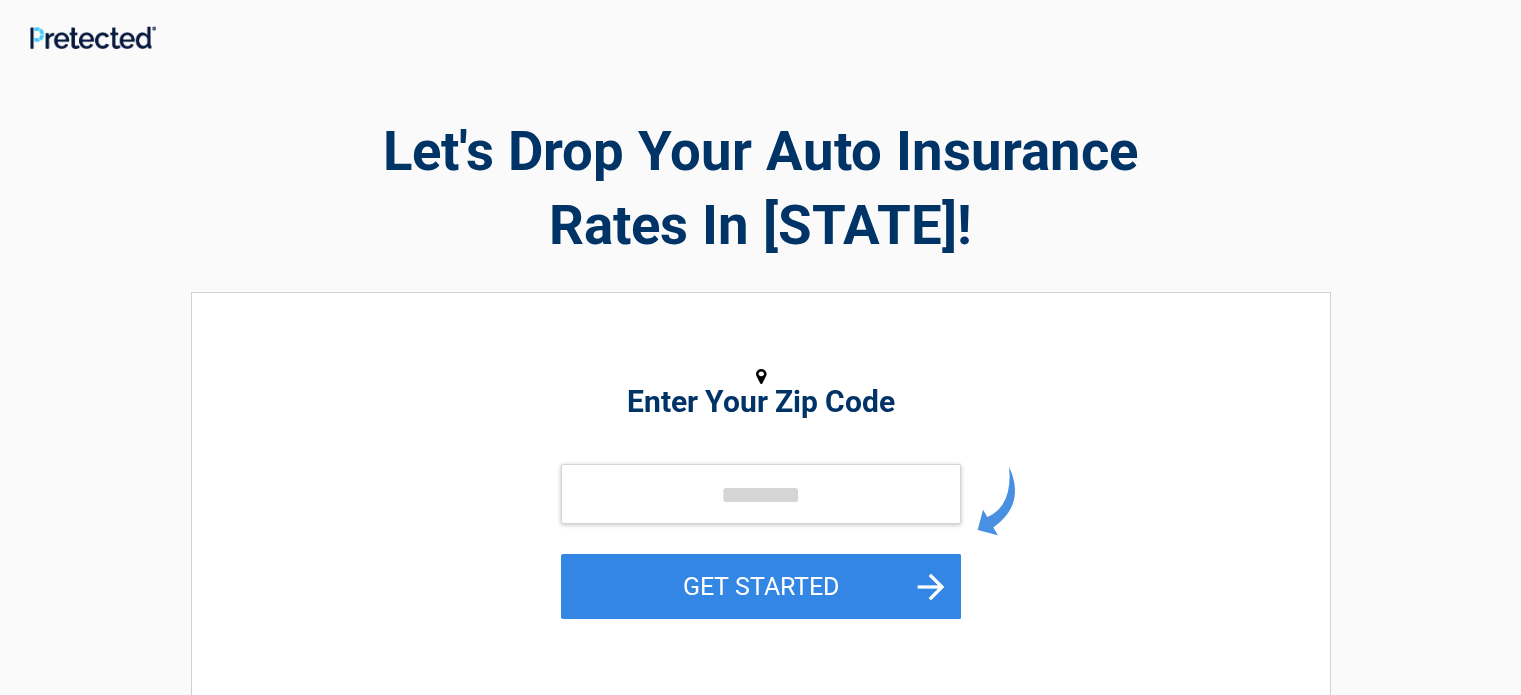 scroll, scrollTop: 0, scrollLeft: 0, axis: both 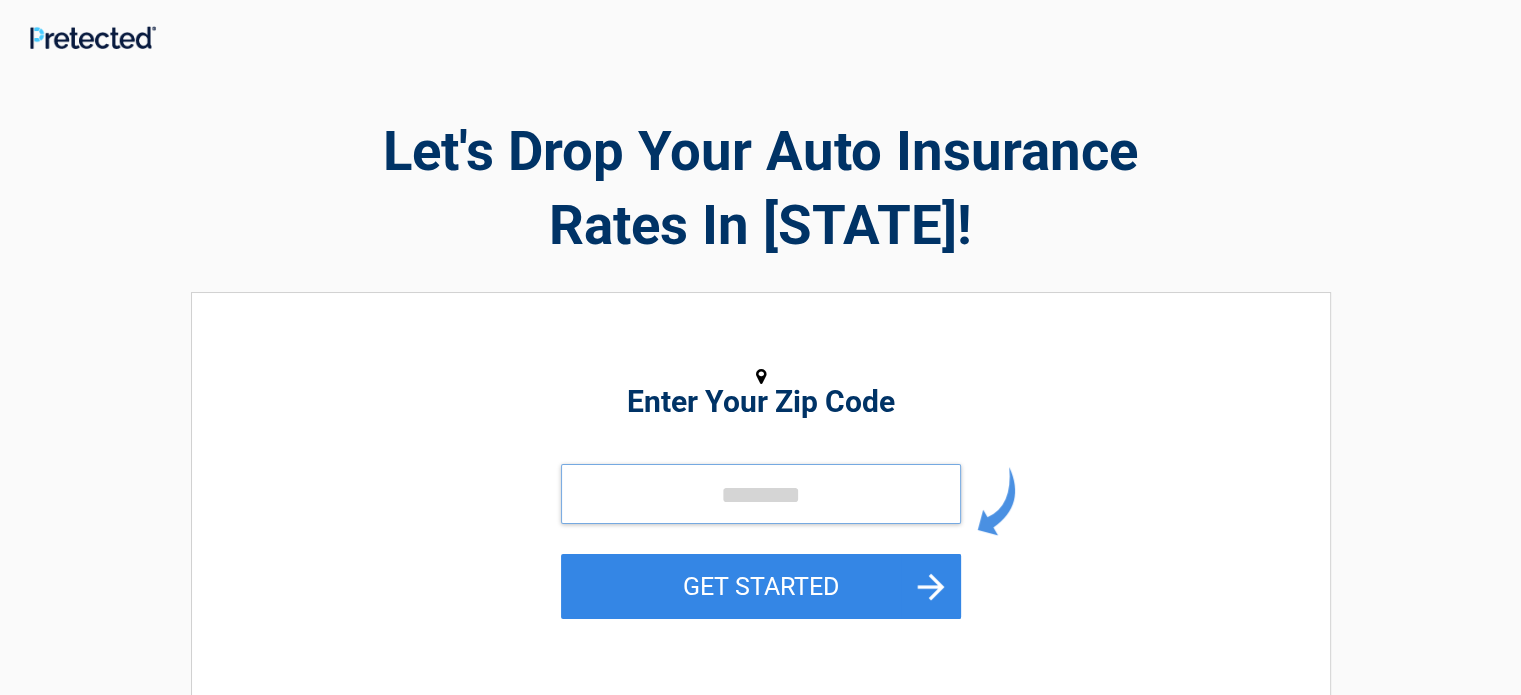 drag, startPoint x: 680, startPoint y: 490, endPoint x: 678, endPoint y: 500, distance: 10.198039 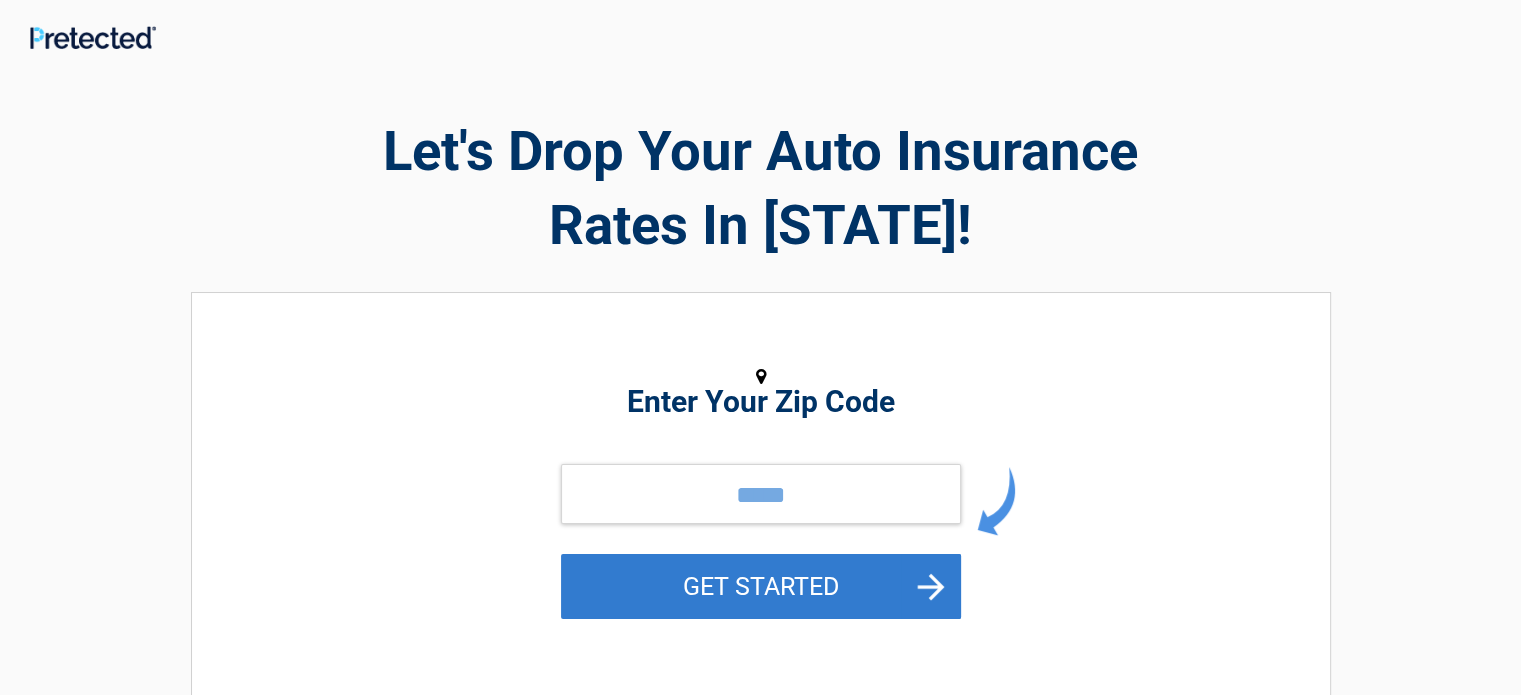 click on "GET STARTED" at bounding box center [761, 586] 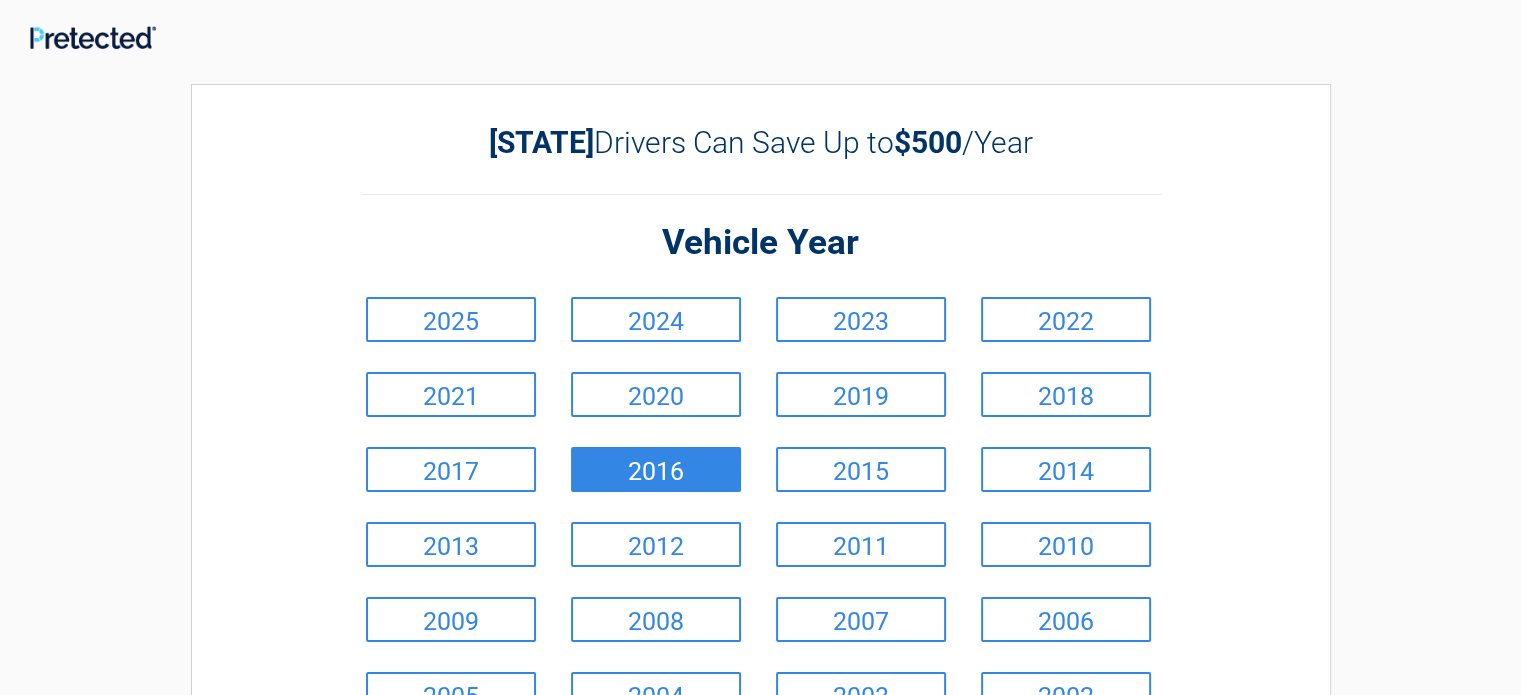 click on "2016" at bounding box center [656, 469] 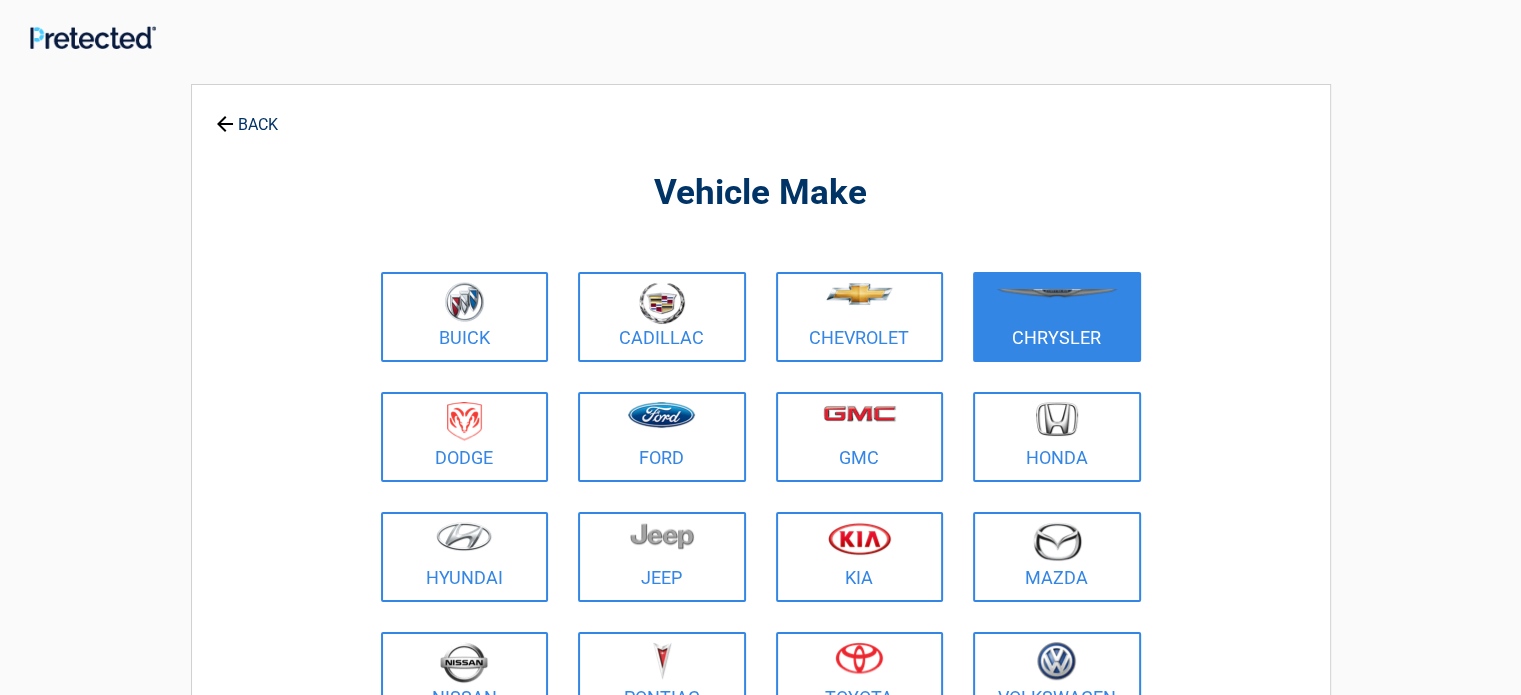 click on "Chrysler" at bounding box center (1057, 317) 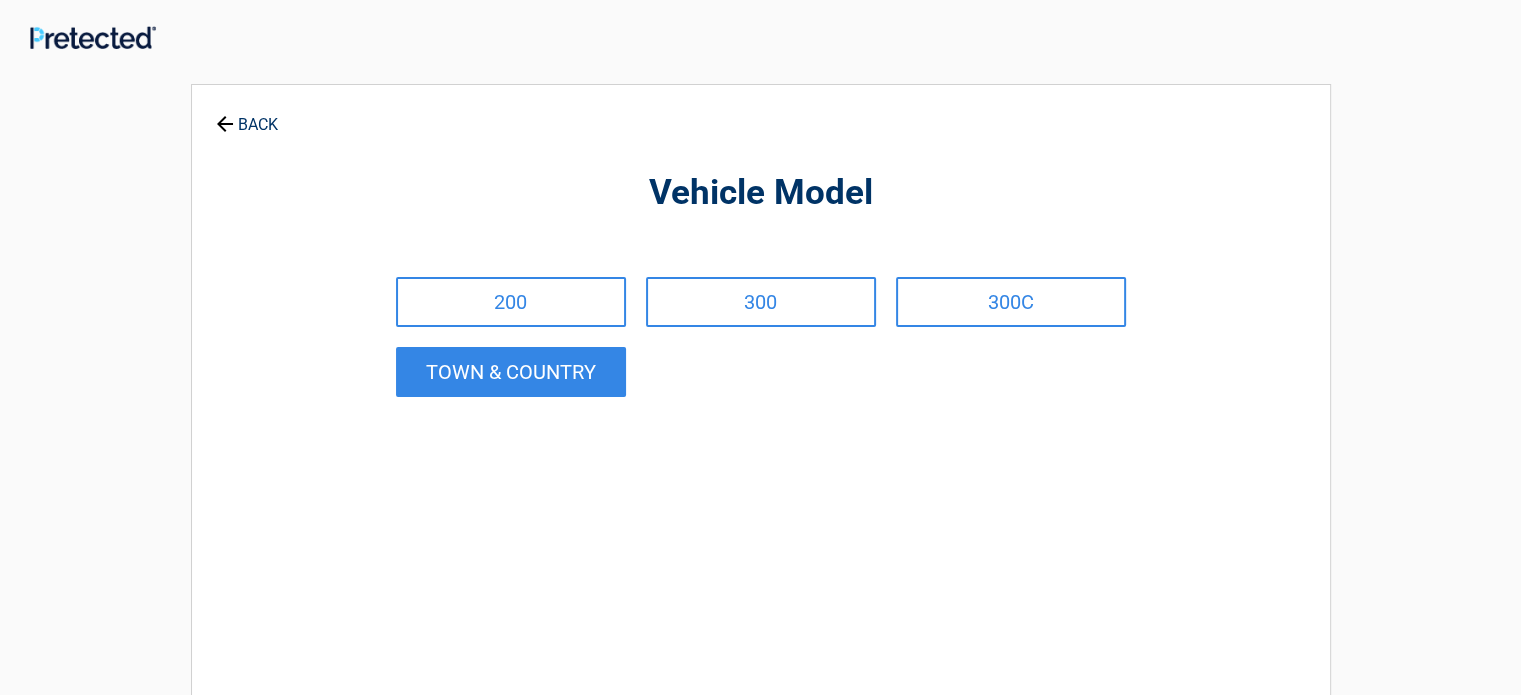 click on "TOWN & COUNTRY" at bounding box center (511, 372) 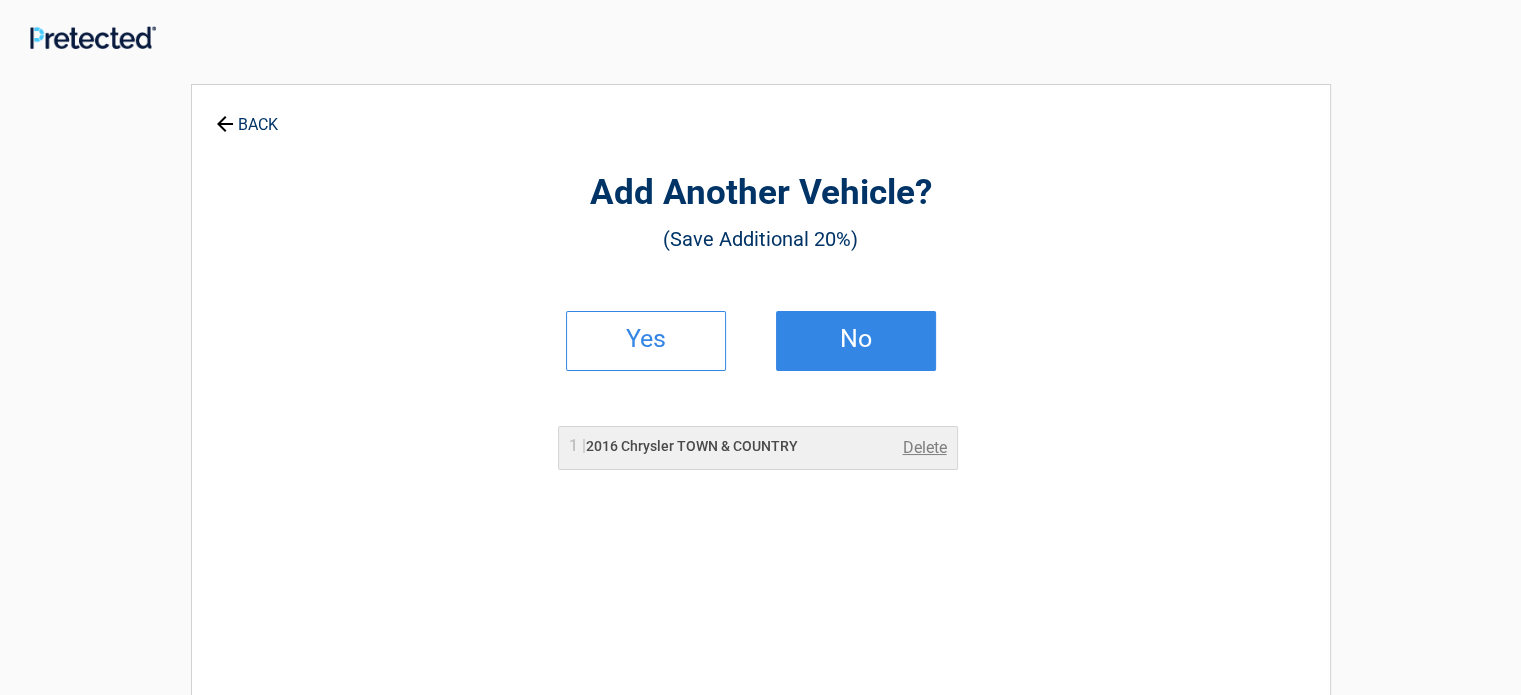 click on "No" at bounding box center (856, 339) 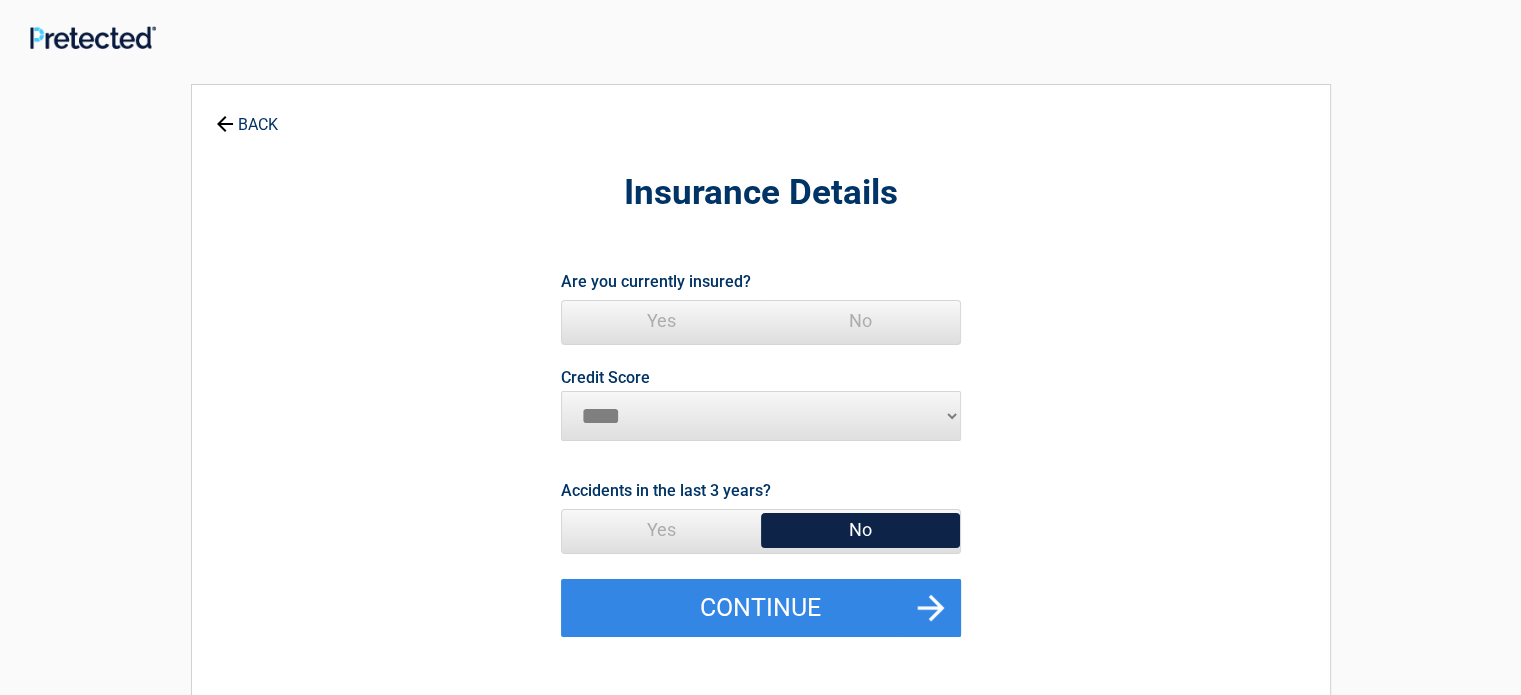 click on "Yes" at bounding box center (661, 321) 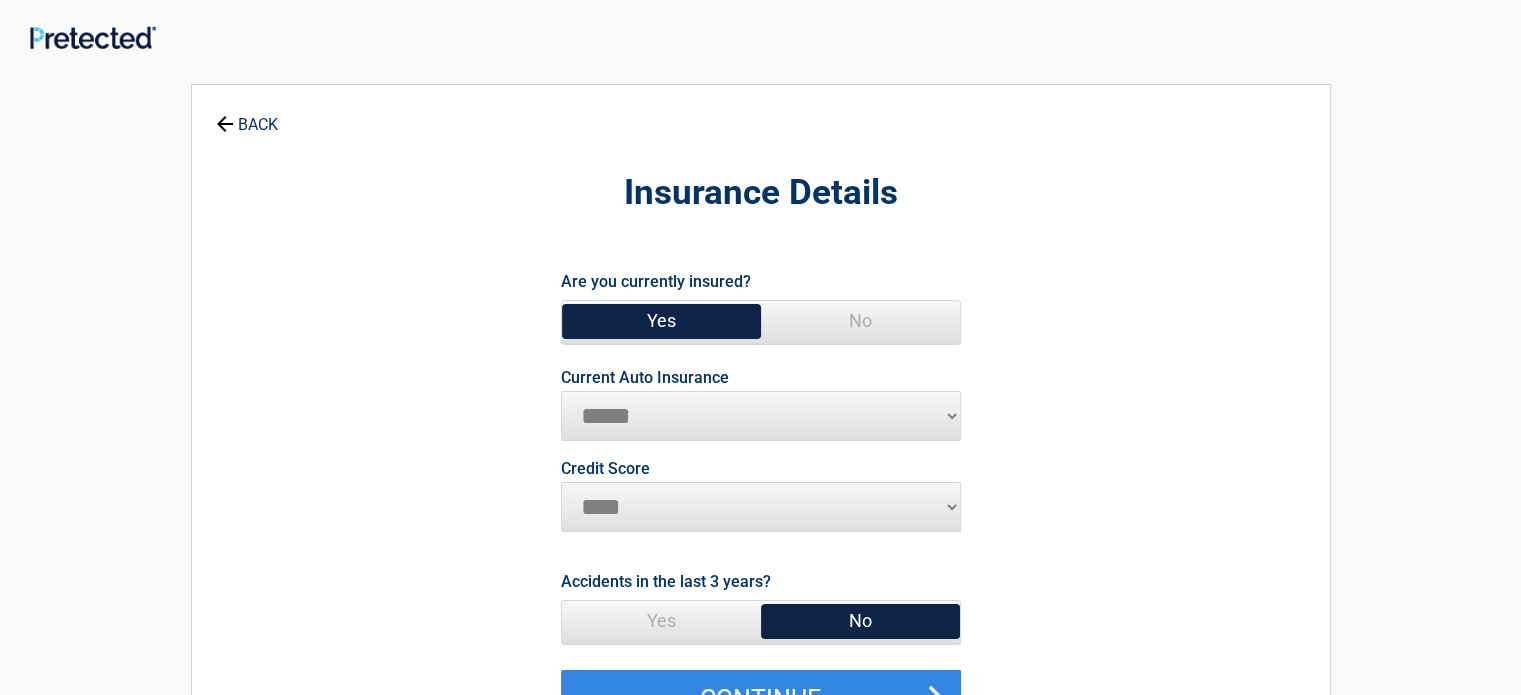 click on "**********" at bounding box center [761, 416] 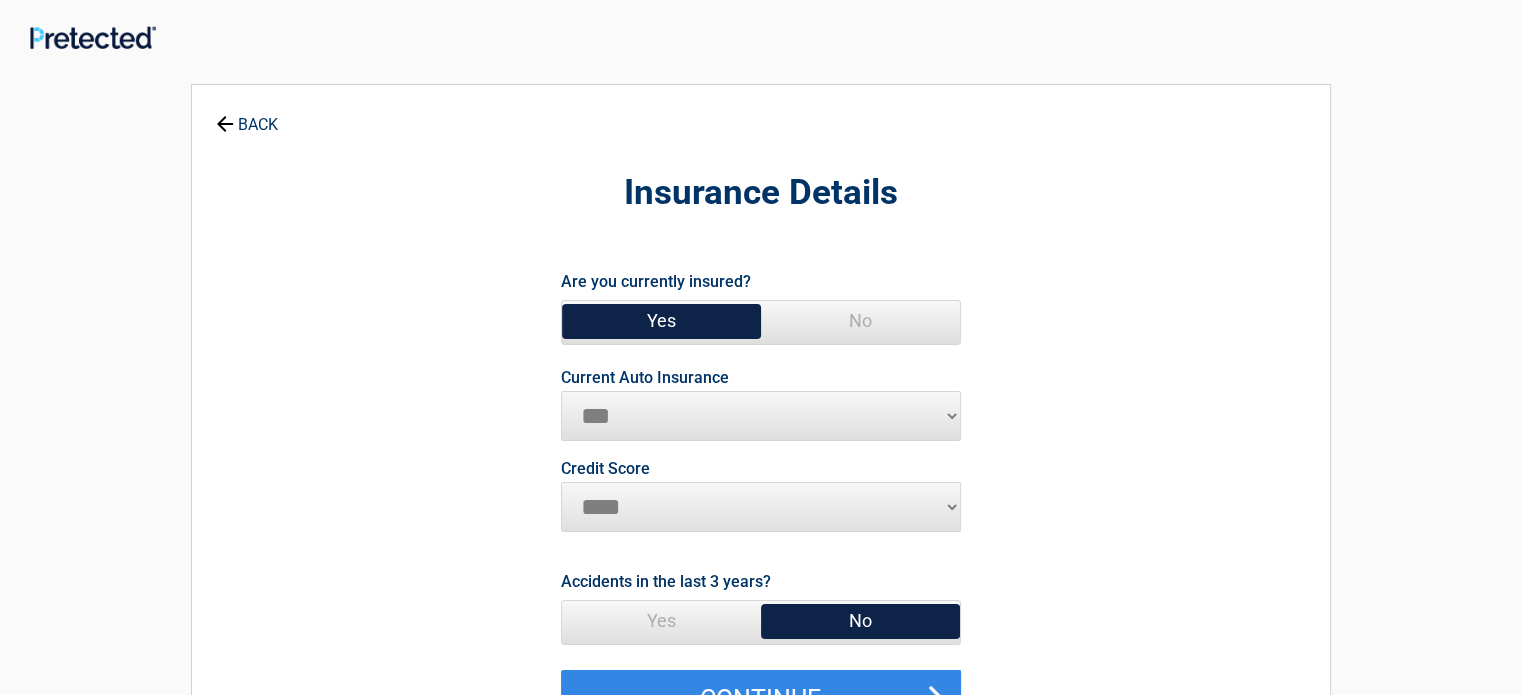 click on "**********" at bounding box center [761, 416] 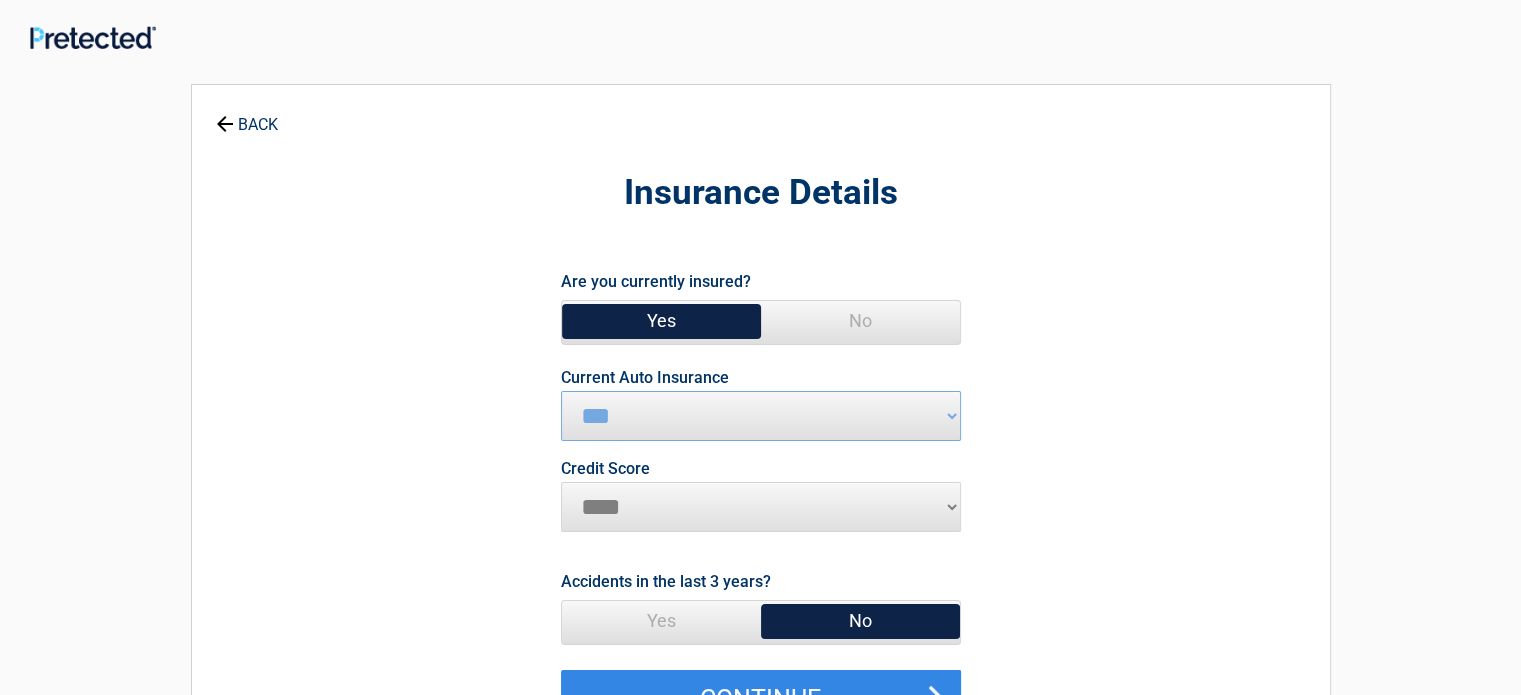 click on "Yes" at bounding box center [661, 621] 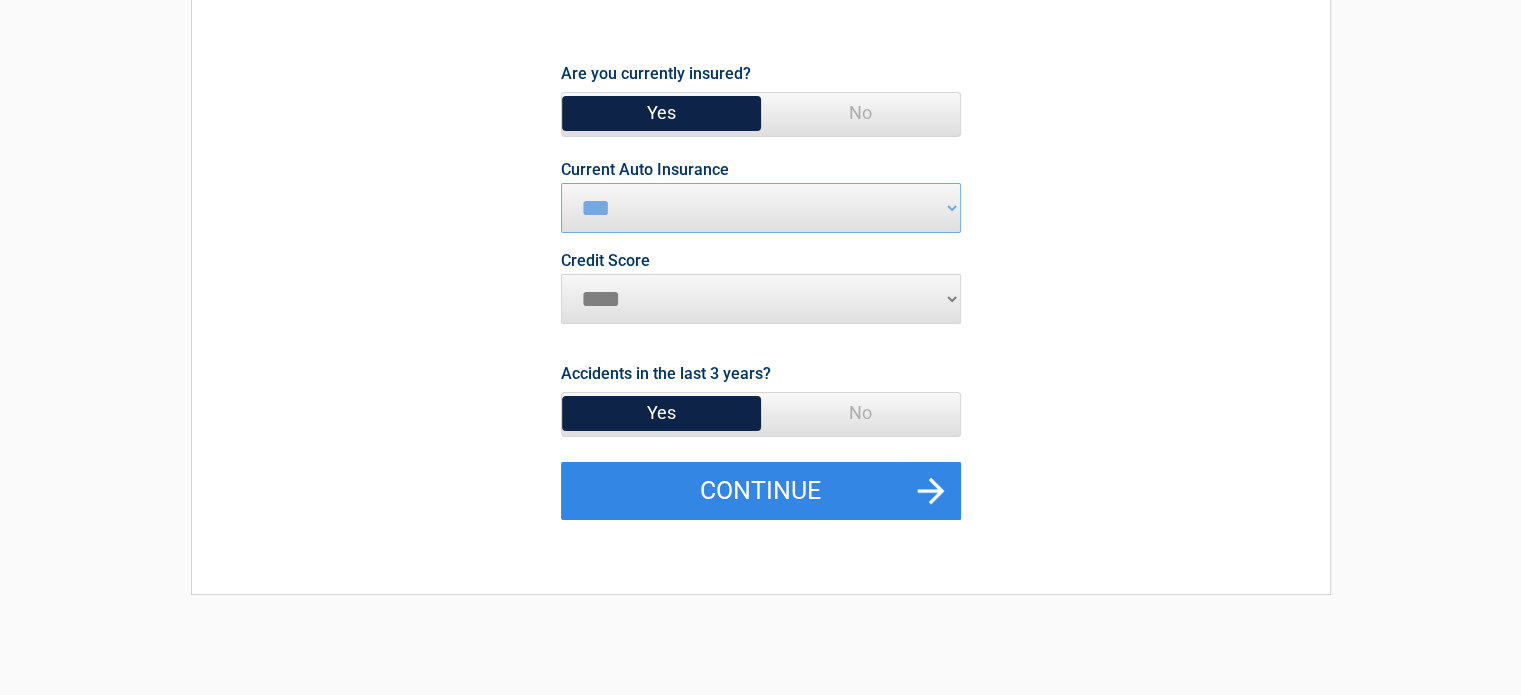 scroll, scrollTop: 211, scrollLeft: 0, axis: vertical 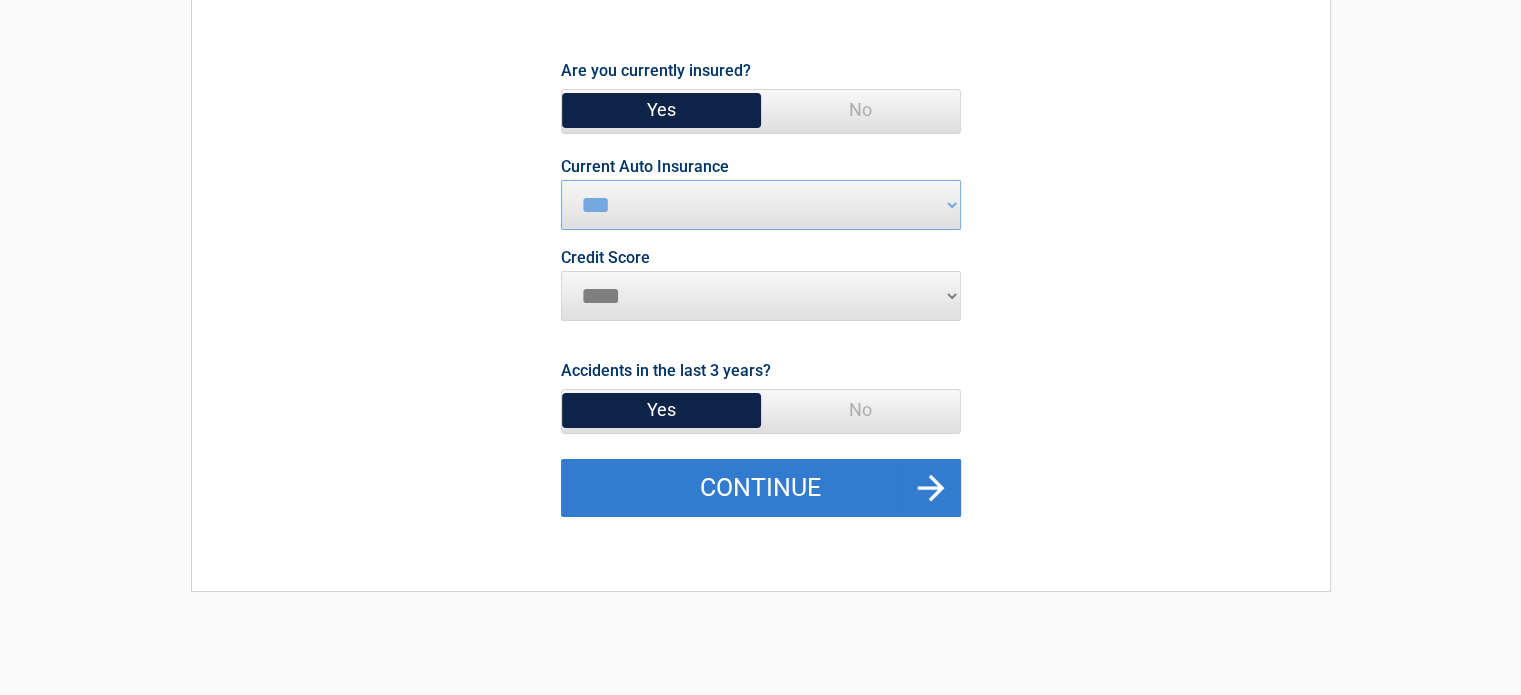 click on "Continue" at bounding box center (761, 488) 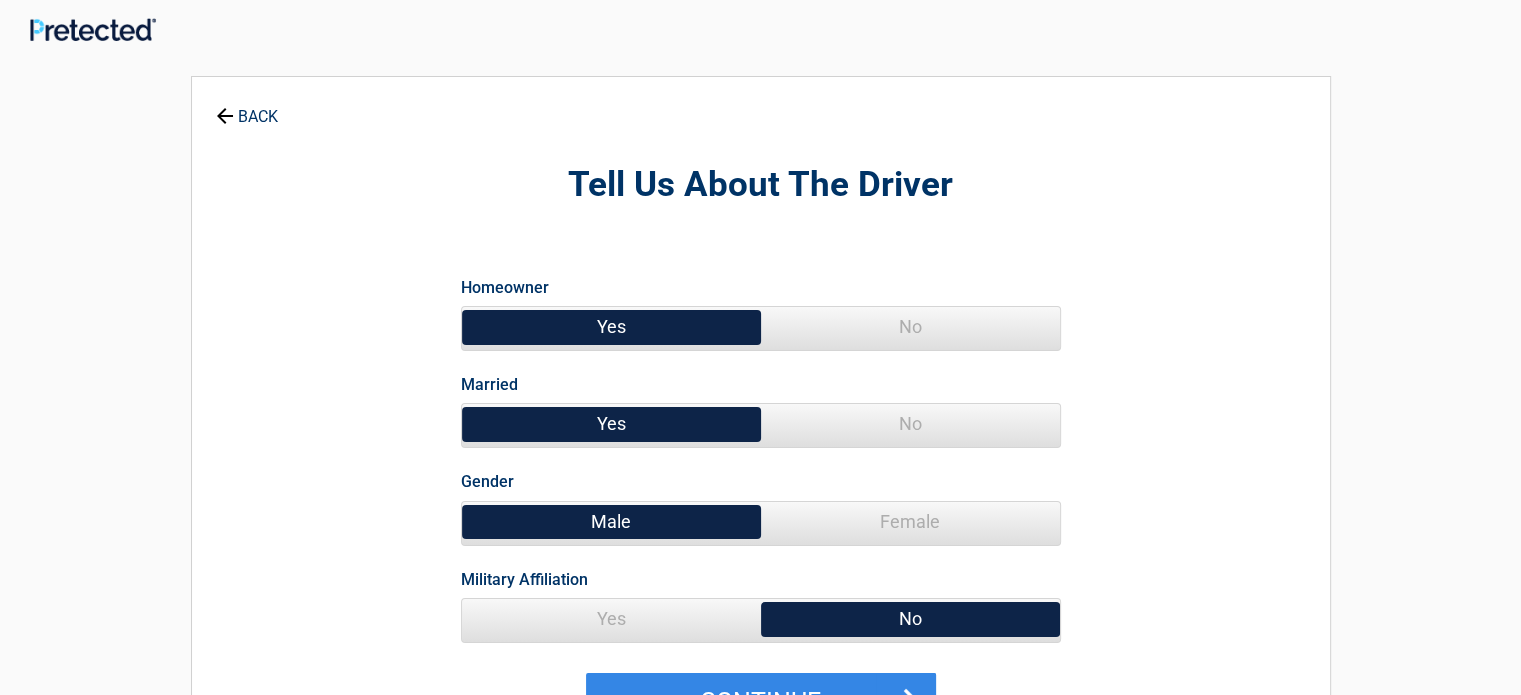 scroll, scrollTop: 0, scrollLeft: 0, axis: both 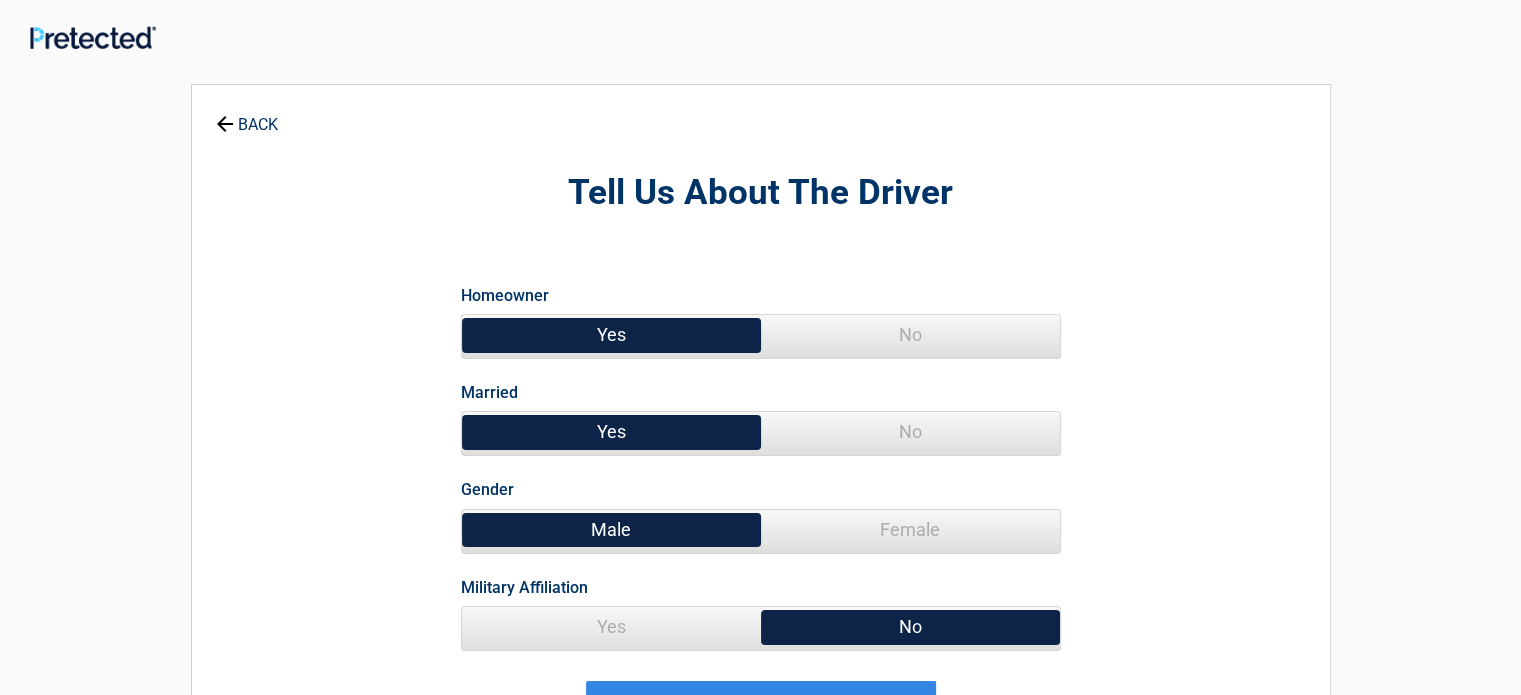 click on "Yes" at bounding box center [611, 627] 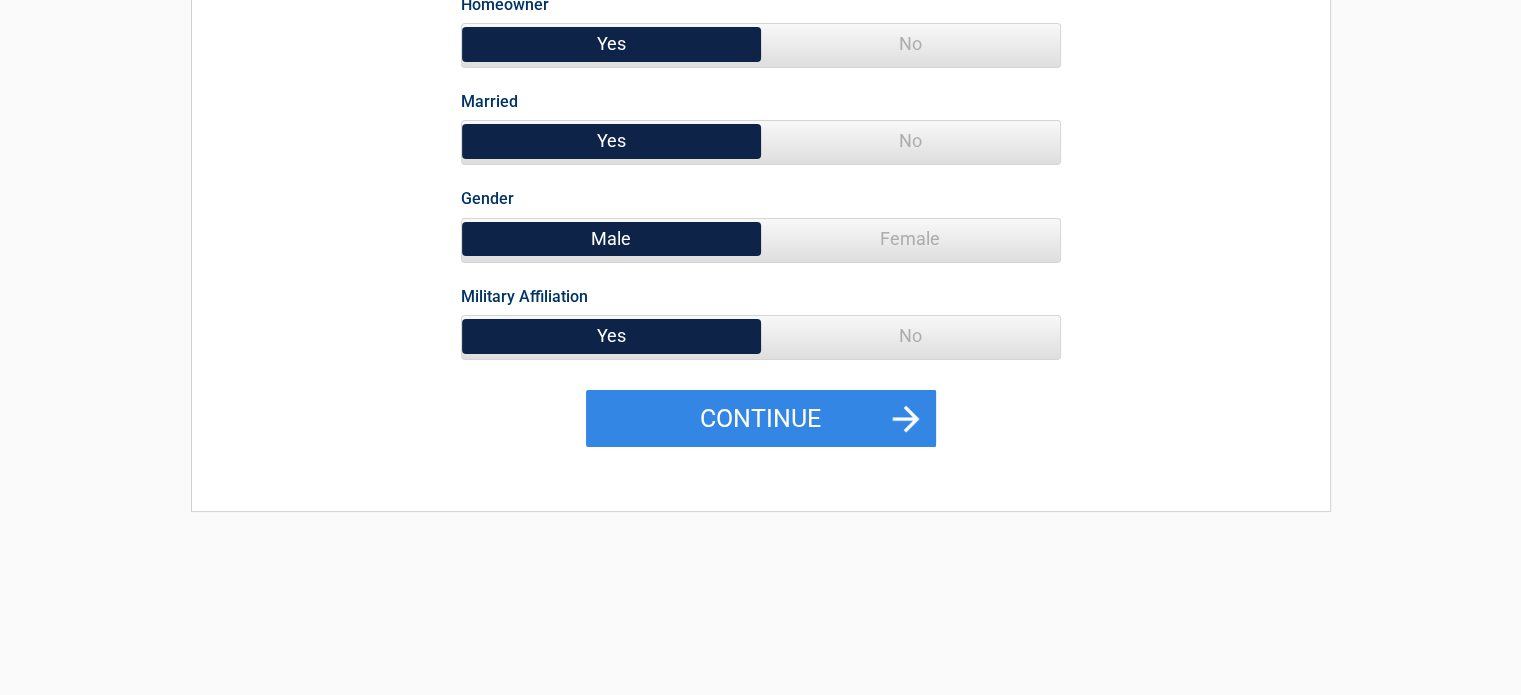 scroll, scrollTop: 301, scrollLeft: 0, axis: vertical 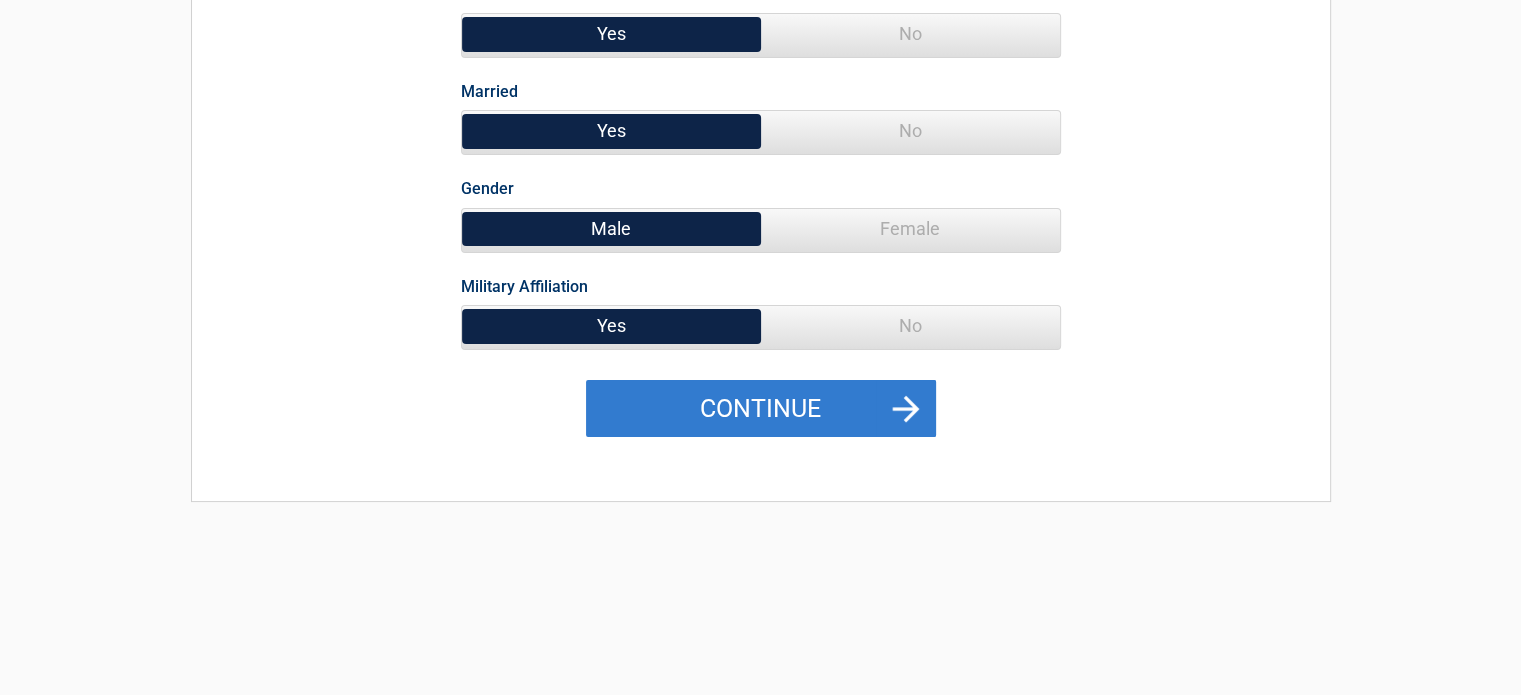 click on "Continue" at bounding box center (761, 409) 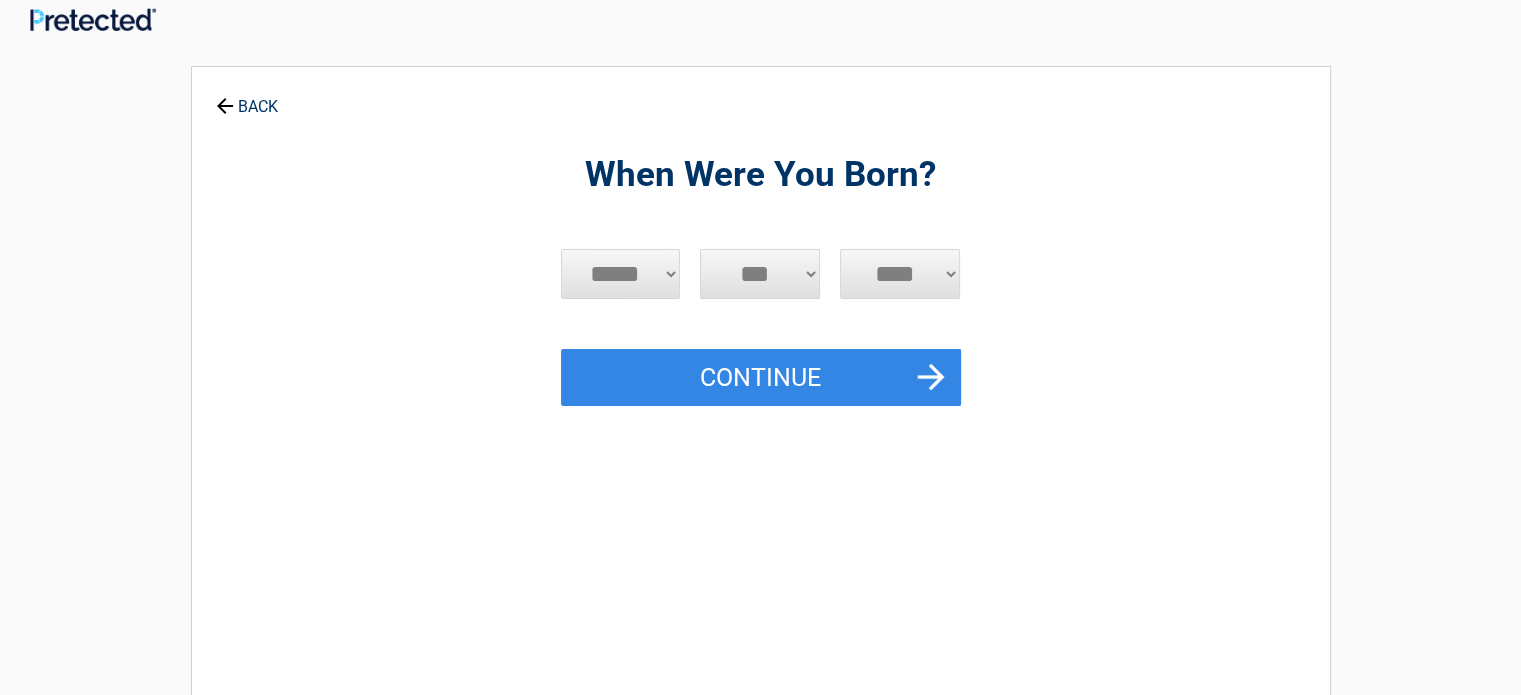 scroll, scrollTop: 0, scrollLeft: 0, axis: both 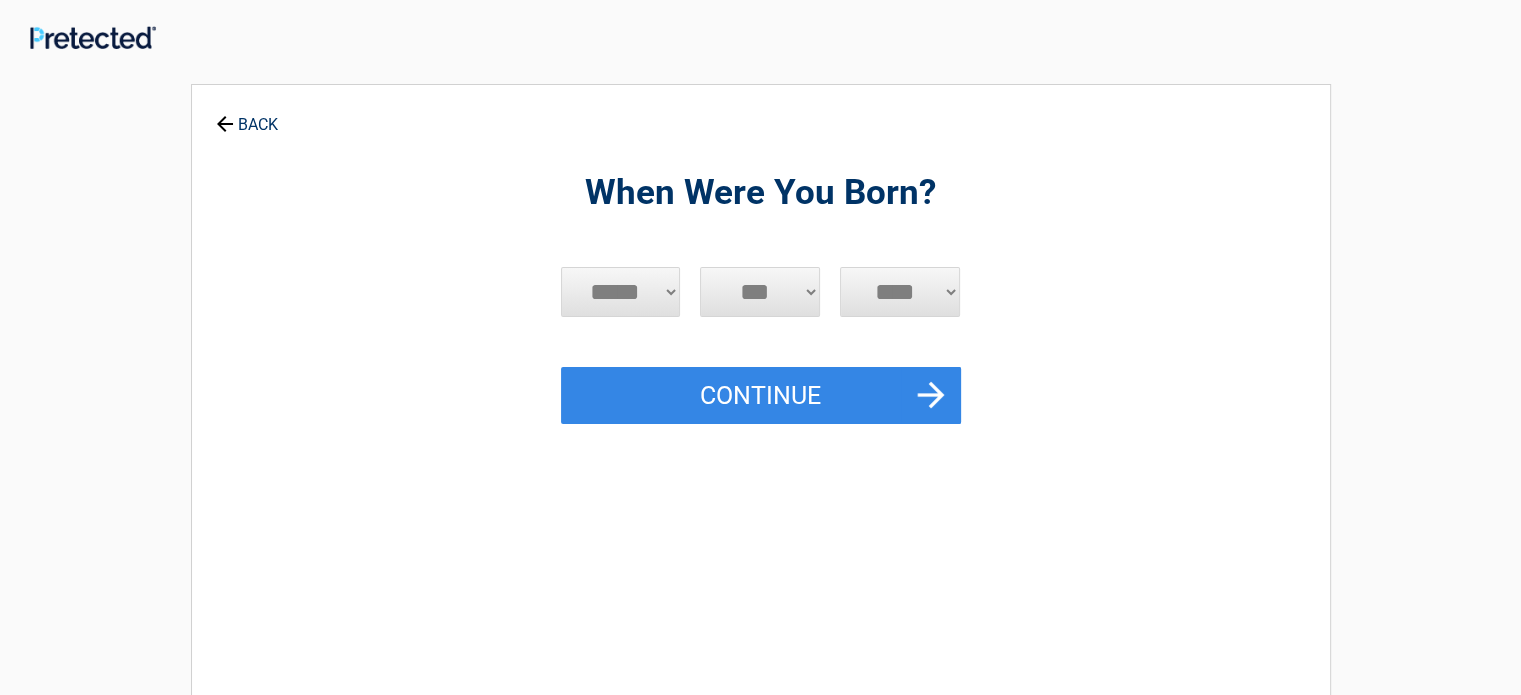 click on "*****
***
***
***
***
***
***
***
***
***
***
***
***" at bounding box center [621, 292] 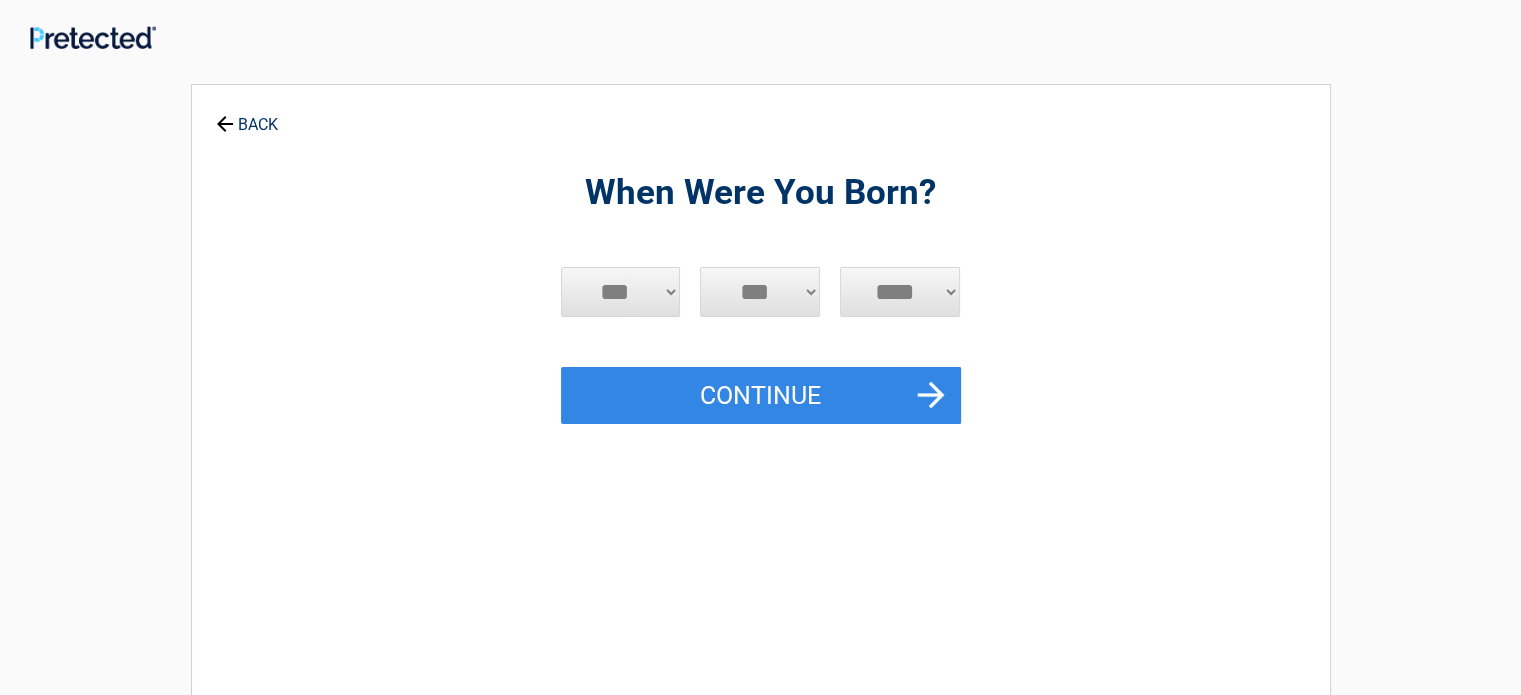 click on "*****
***
***
***
***
***
***
***
***
***
***
***
***" at bounding box center (621, 292) 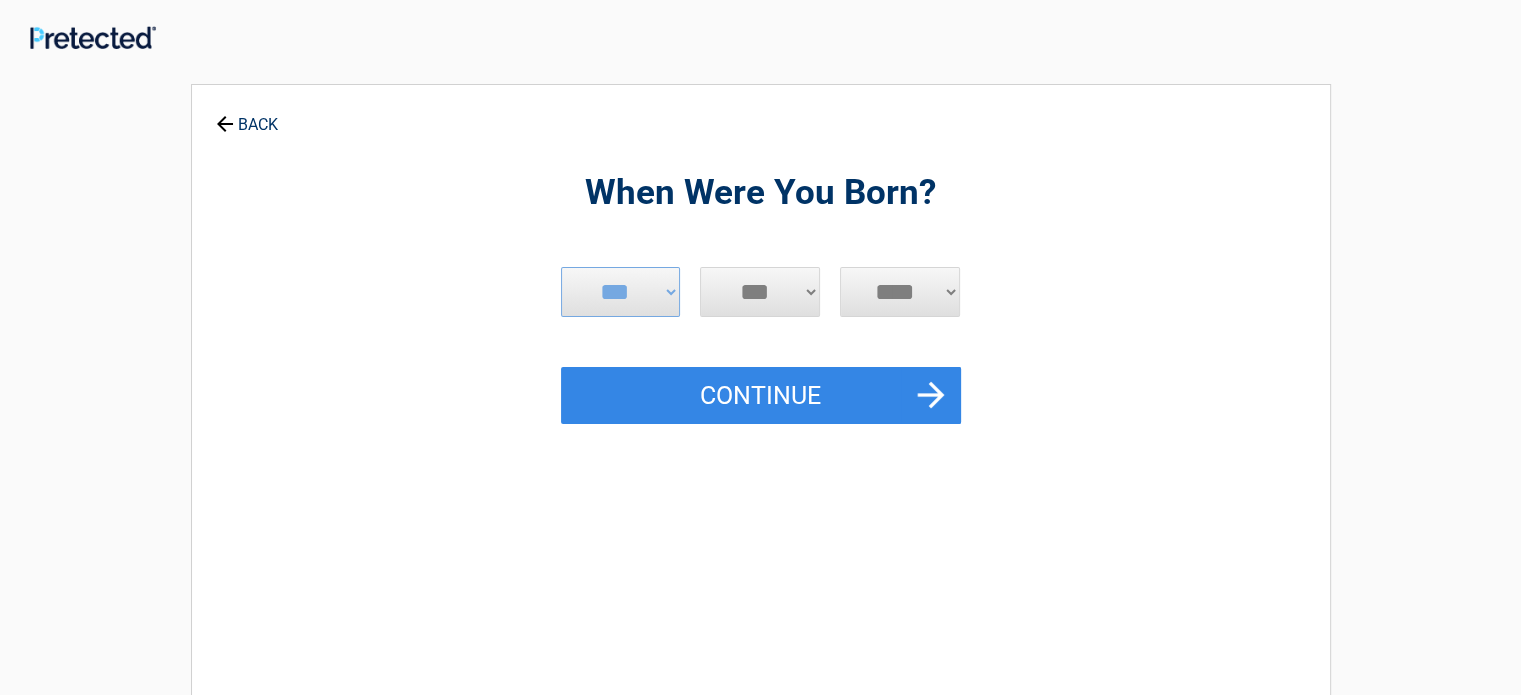 select on "**" 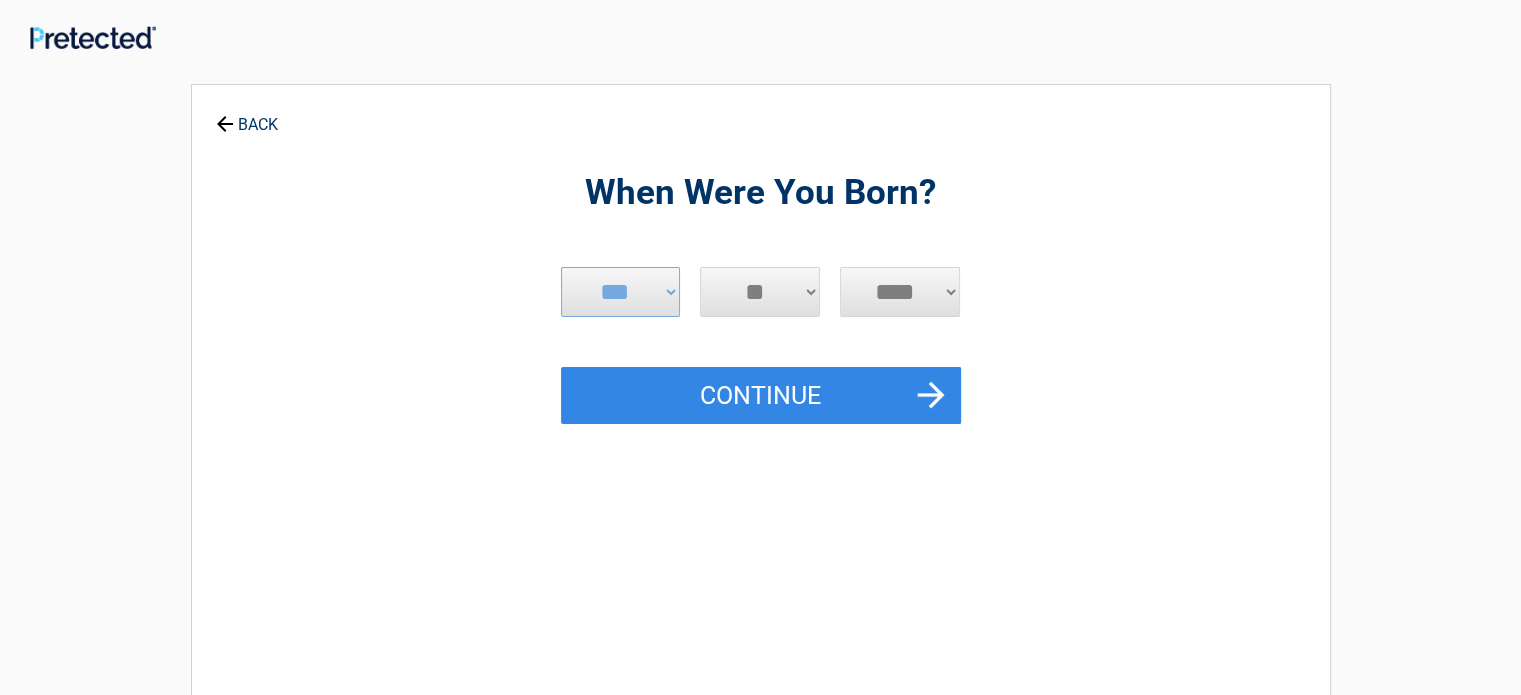 click on "*** * * * * * * * * * ** ** ** ** ** ** ** ** ** ** ** ** ** ** ** ** ** ** ** ** ** **" at bounding box center (760, 292) 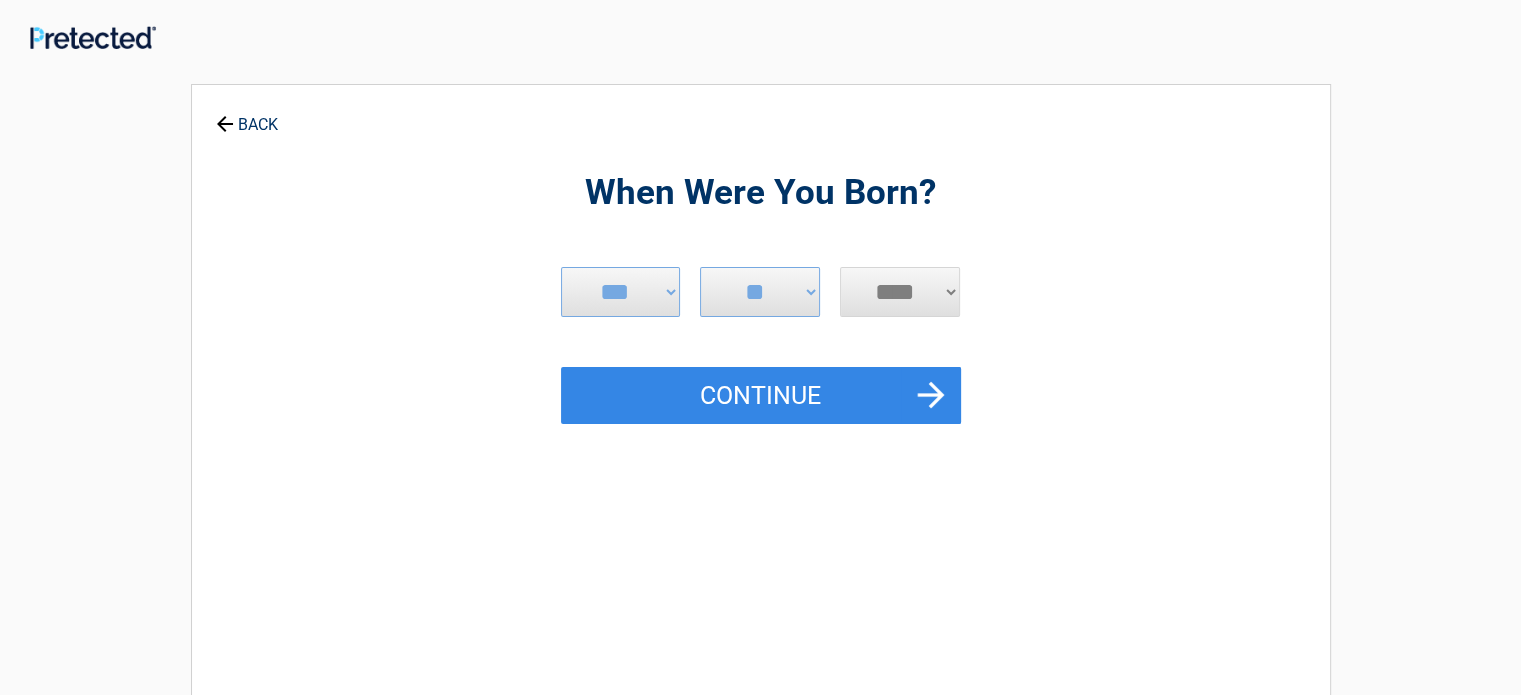 click on "****
****
****
****
****
****
****
****
****
****
****
****
****
****
****
****
****
****
****
****
****
****
****
****
****
****
****
****
****
****
****
****
****
****
****
****
****
****
****
****
****
****
****
****
****
****
****
****
****
****
****
****
****
****
****
****
****
****
****
****
****
****
****
****" at bounding box center (900, 292) 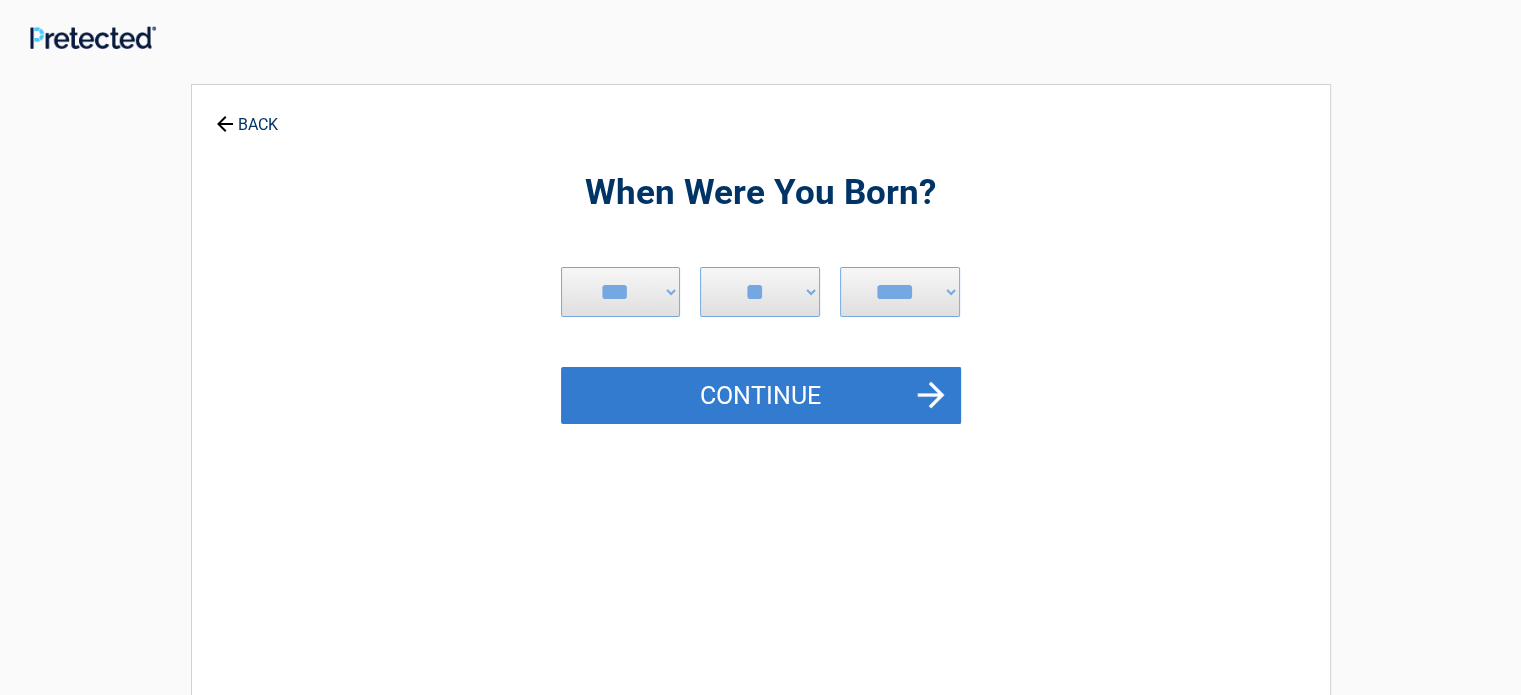 click on "Continue" at bounding box center (761, 396) 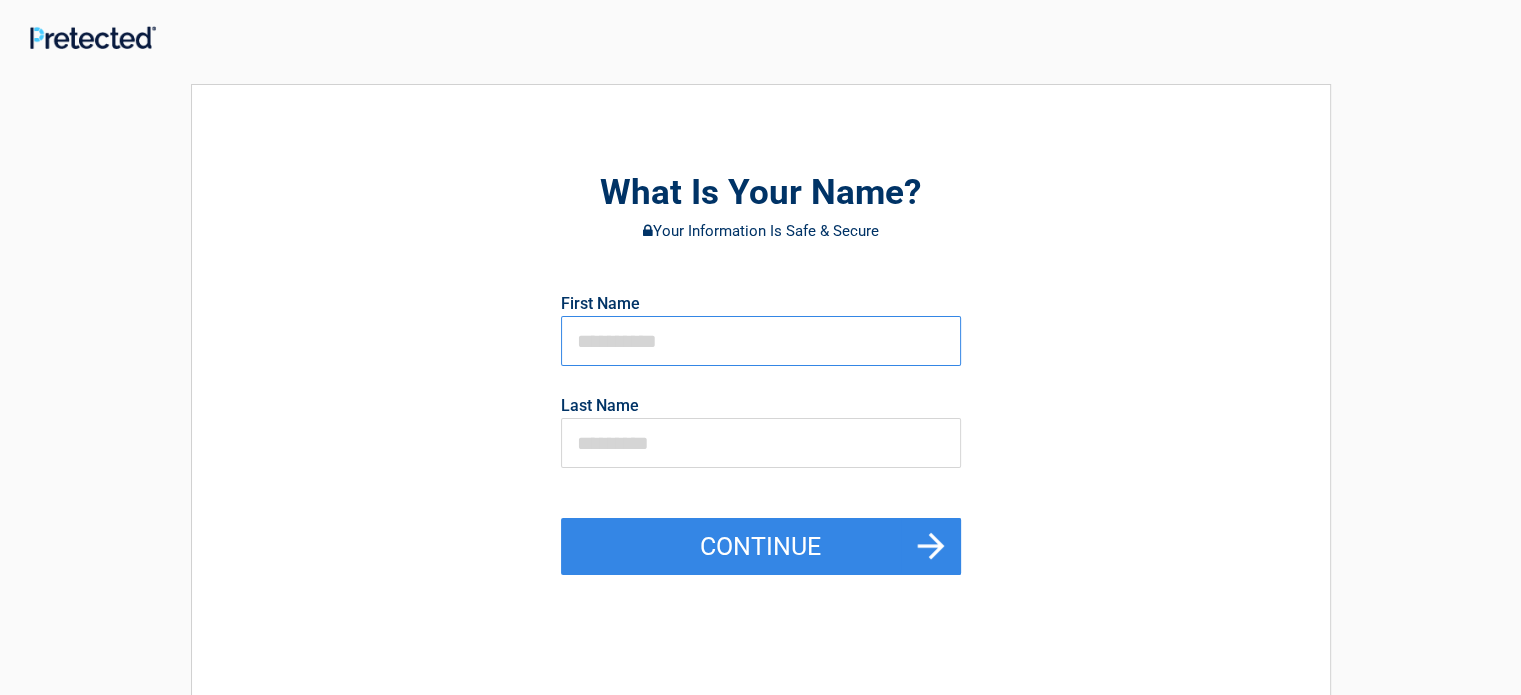 click at bounding box center [761, 341] 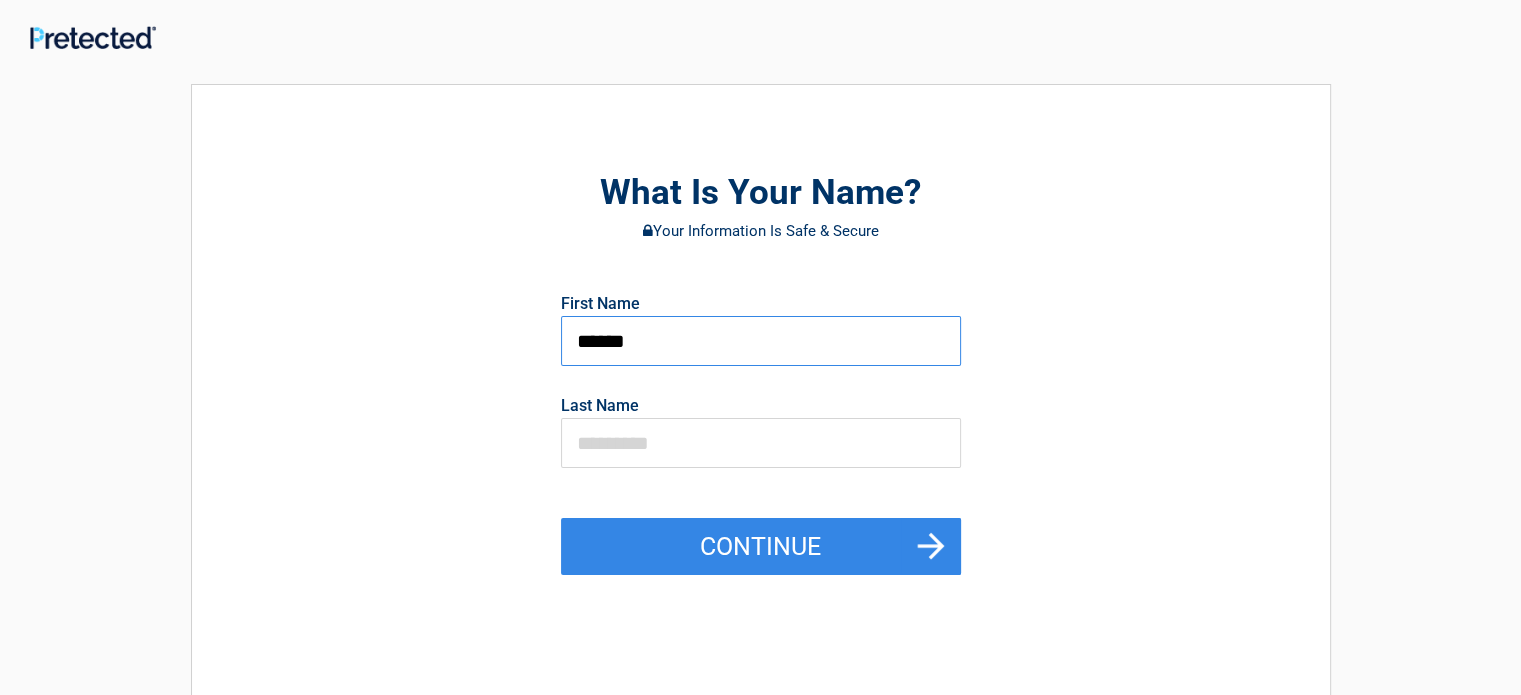 type on "******" 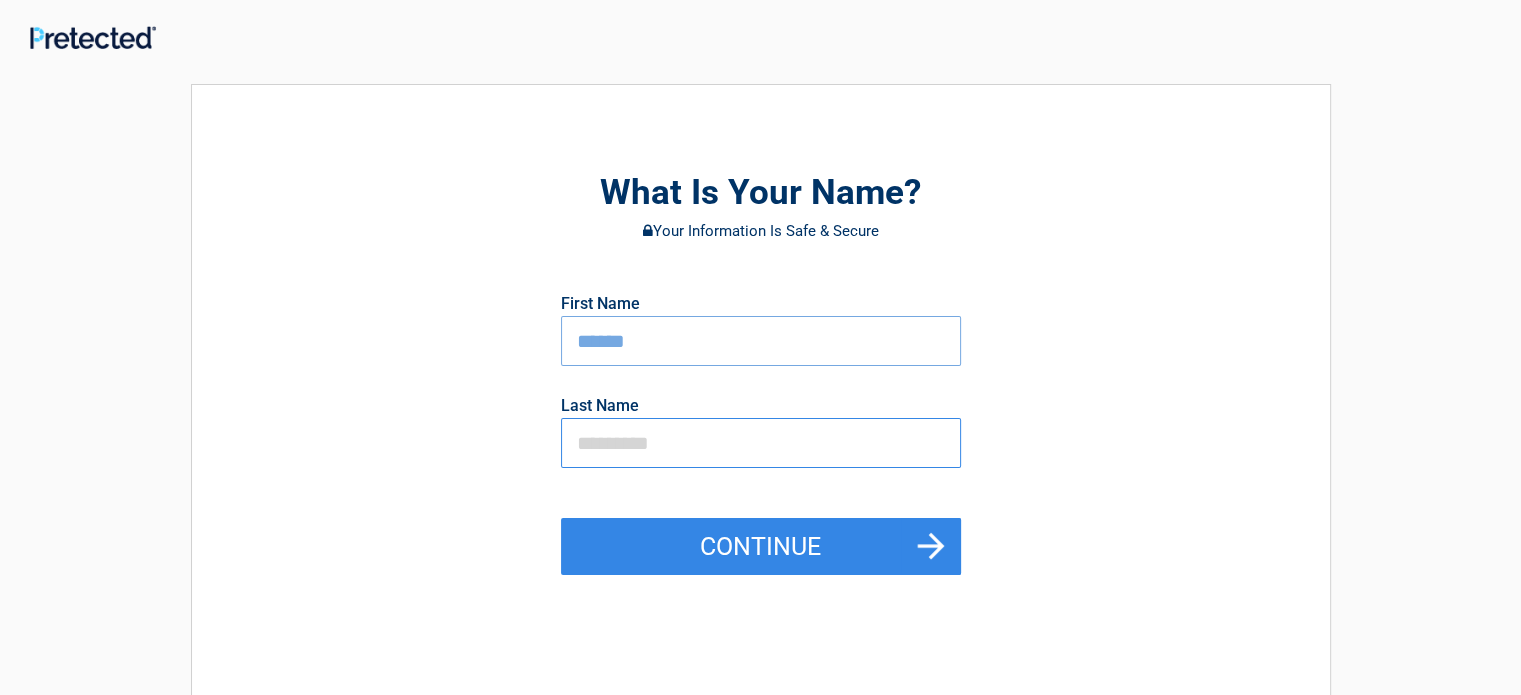 click at bounding box center [761, 443] 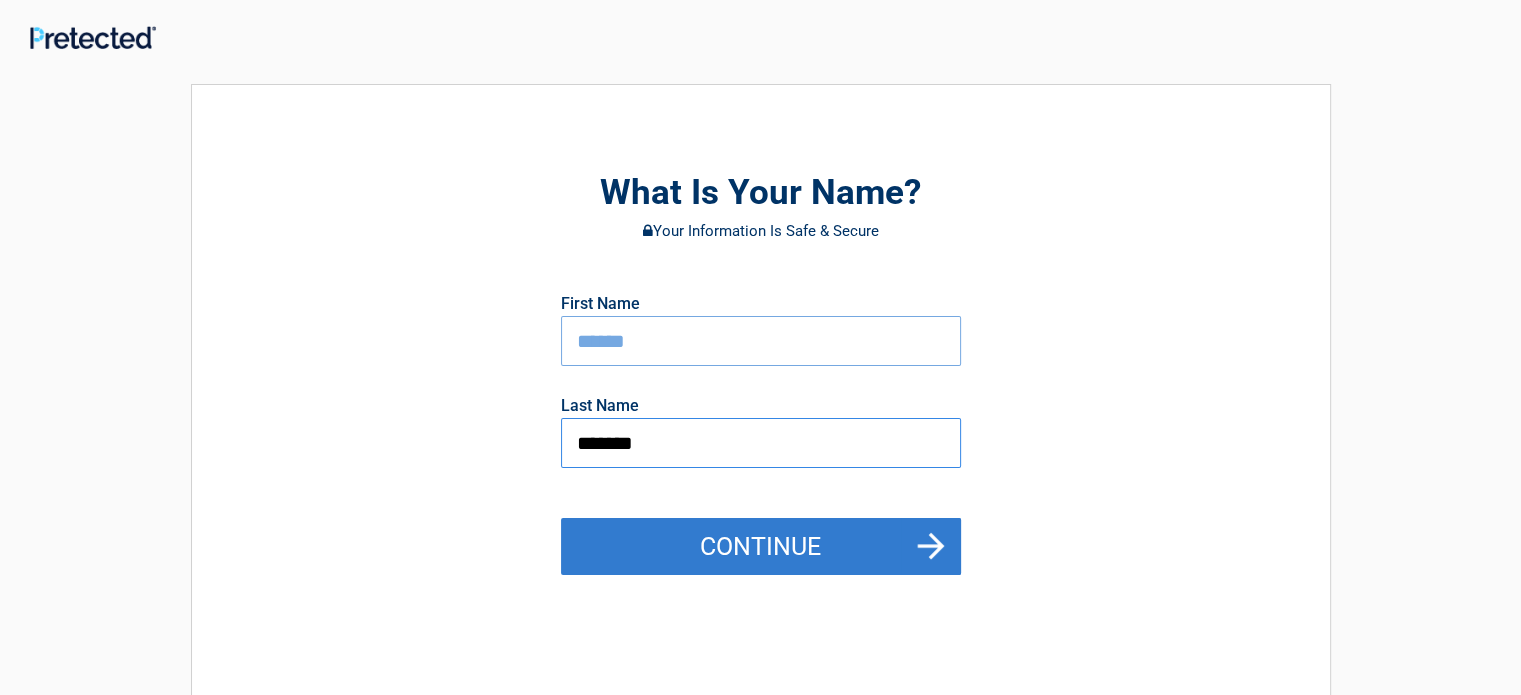type on "*******" 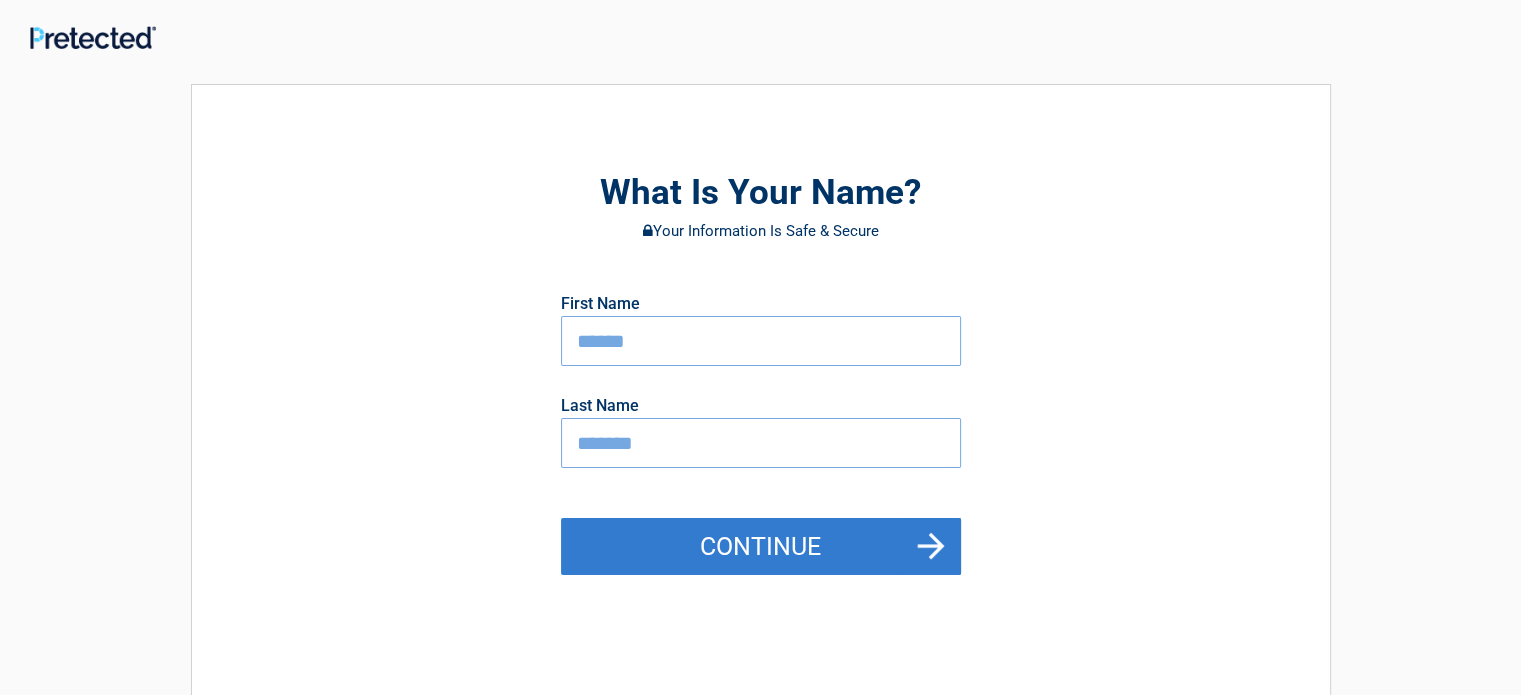 click on "Continue" at bounding box center [761, 547] 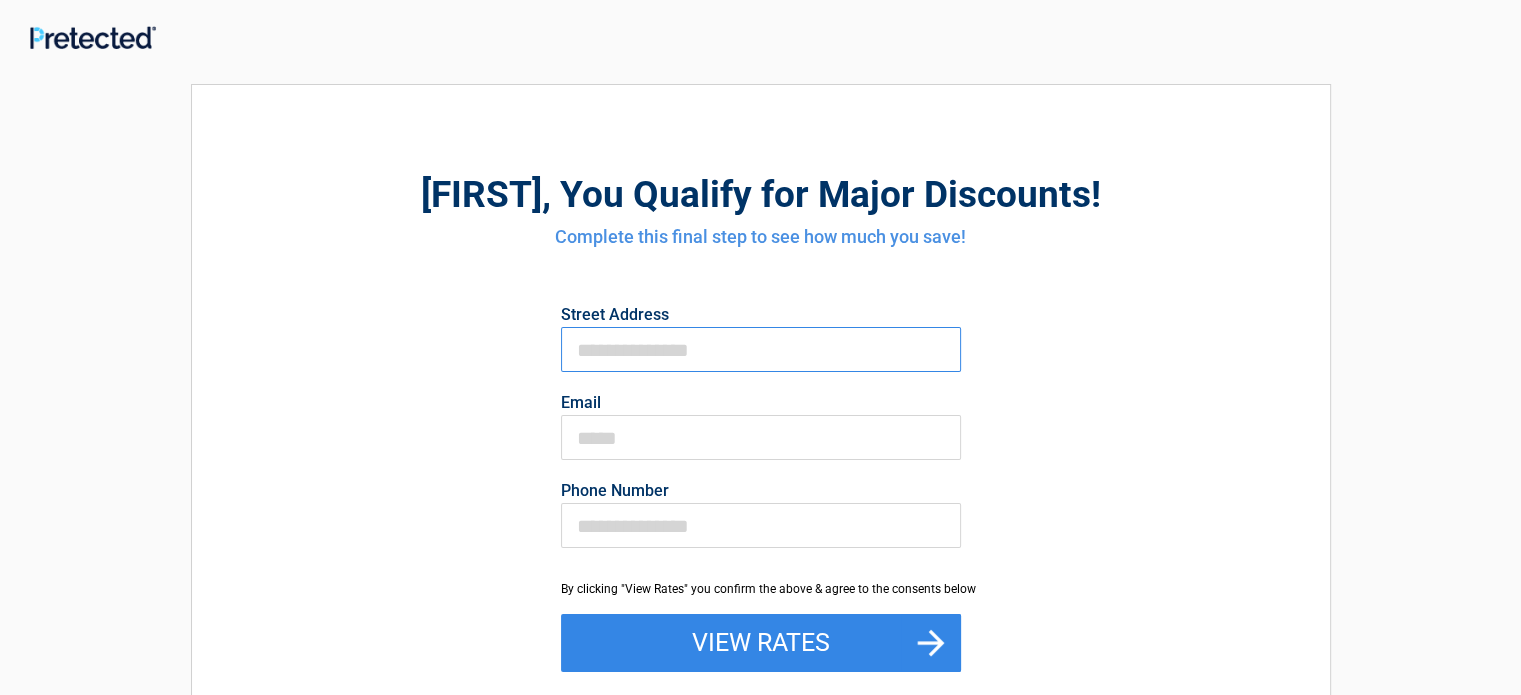 click on "First Name" at bounding box center [761, 349] 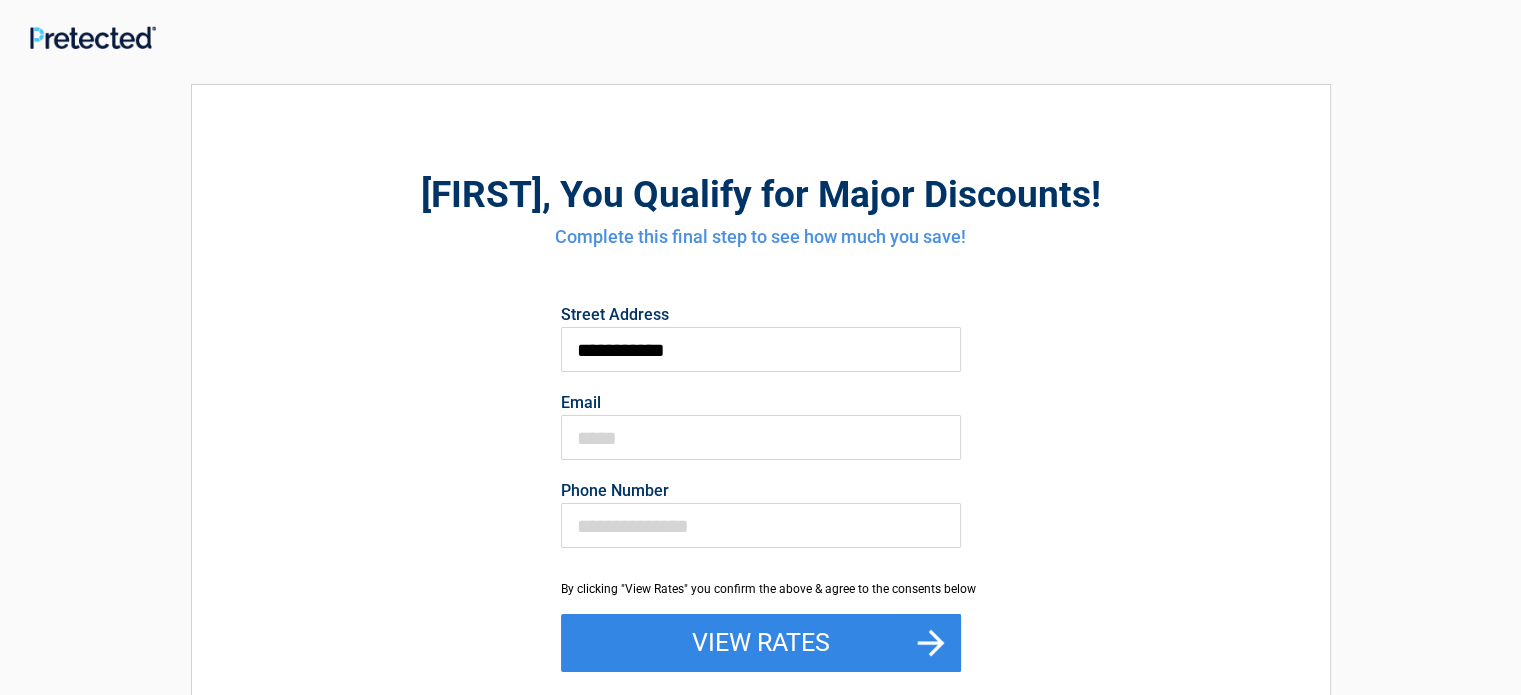 type on "**********" 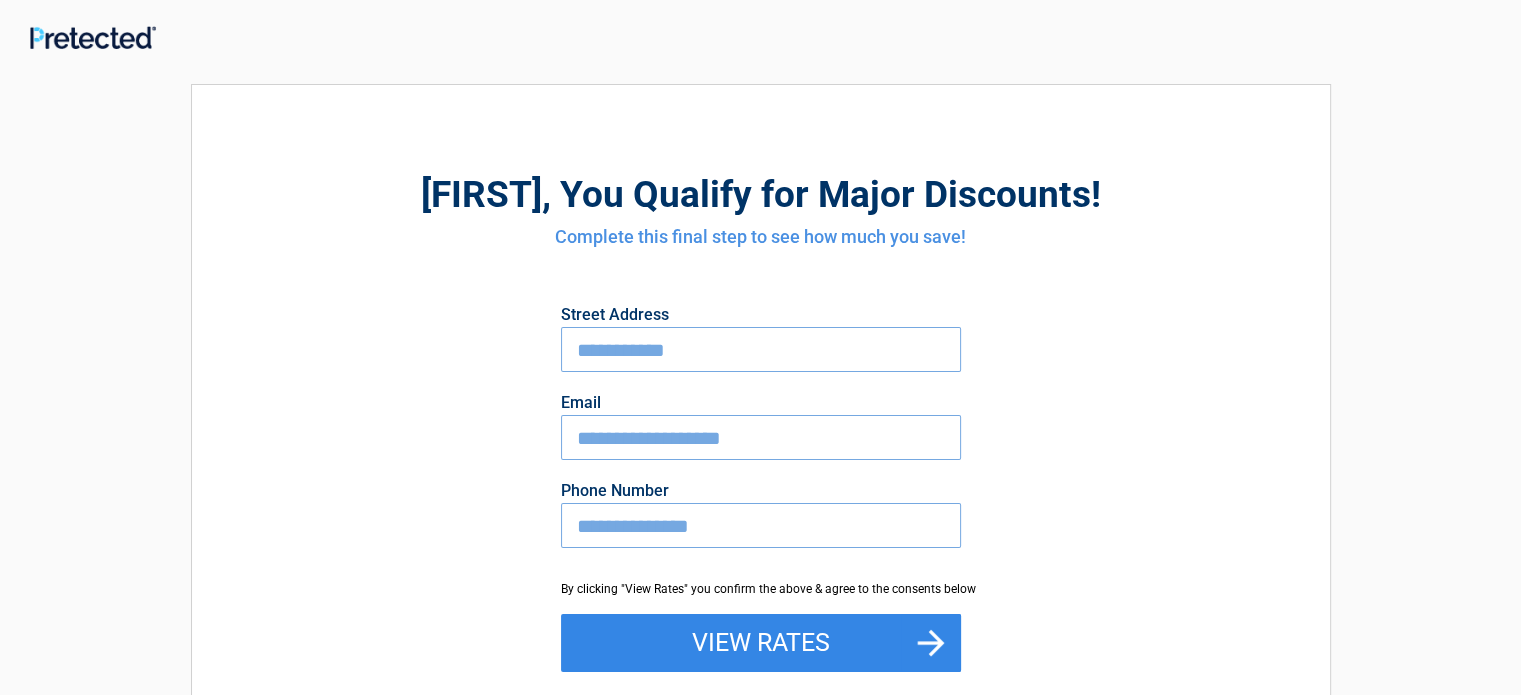 click on "**********" at bounding box center (761, 525) 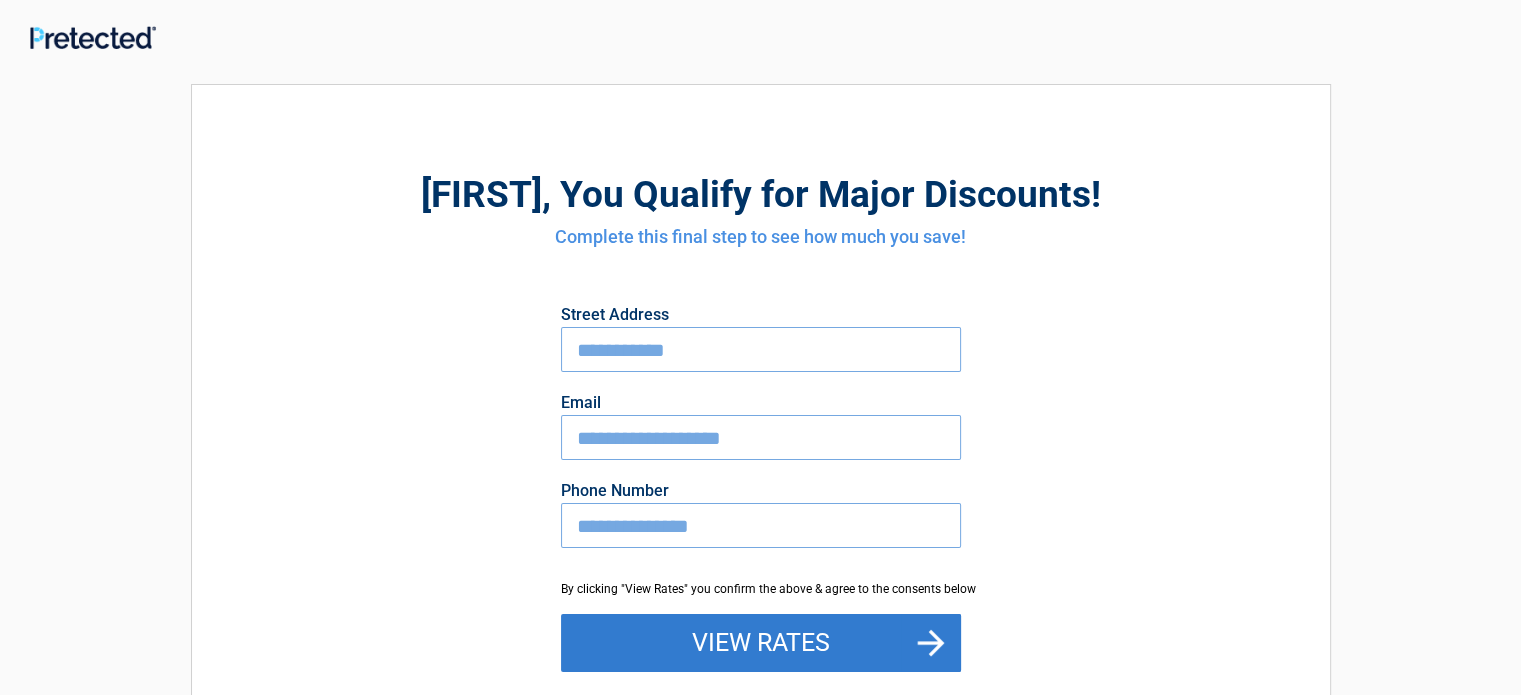 click on "View Rates" at bounding box center [761, 643] 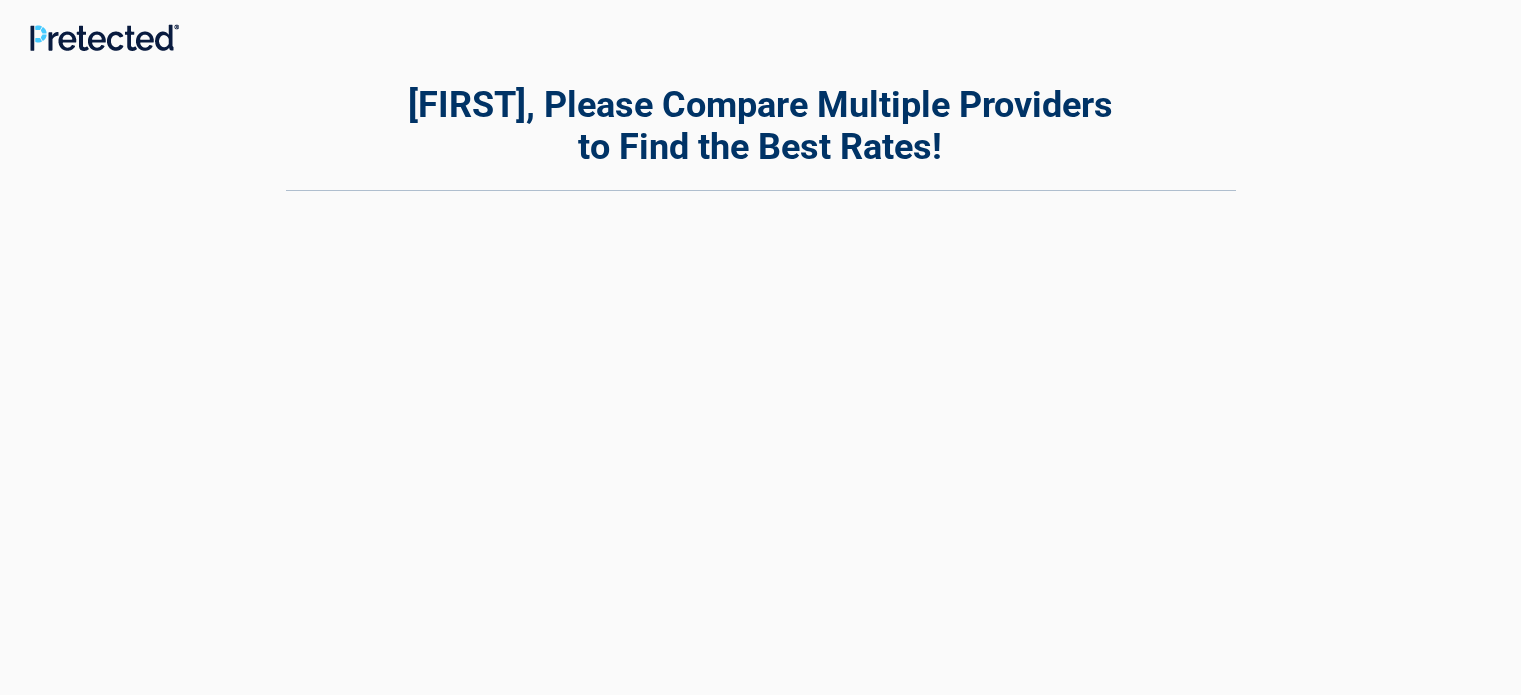 scroll, scrollTop: 0, scrollLeft: 0, axis: both 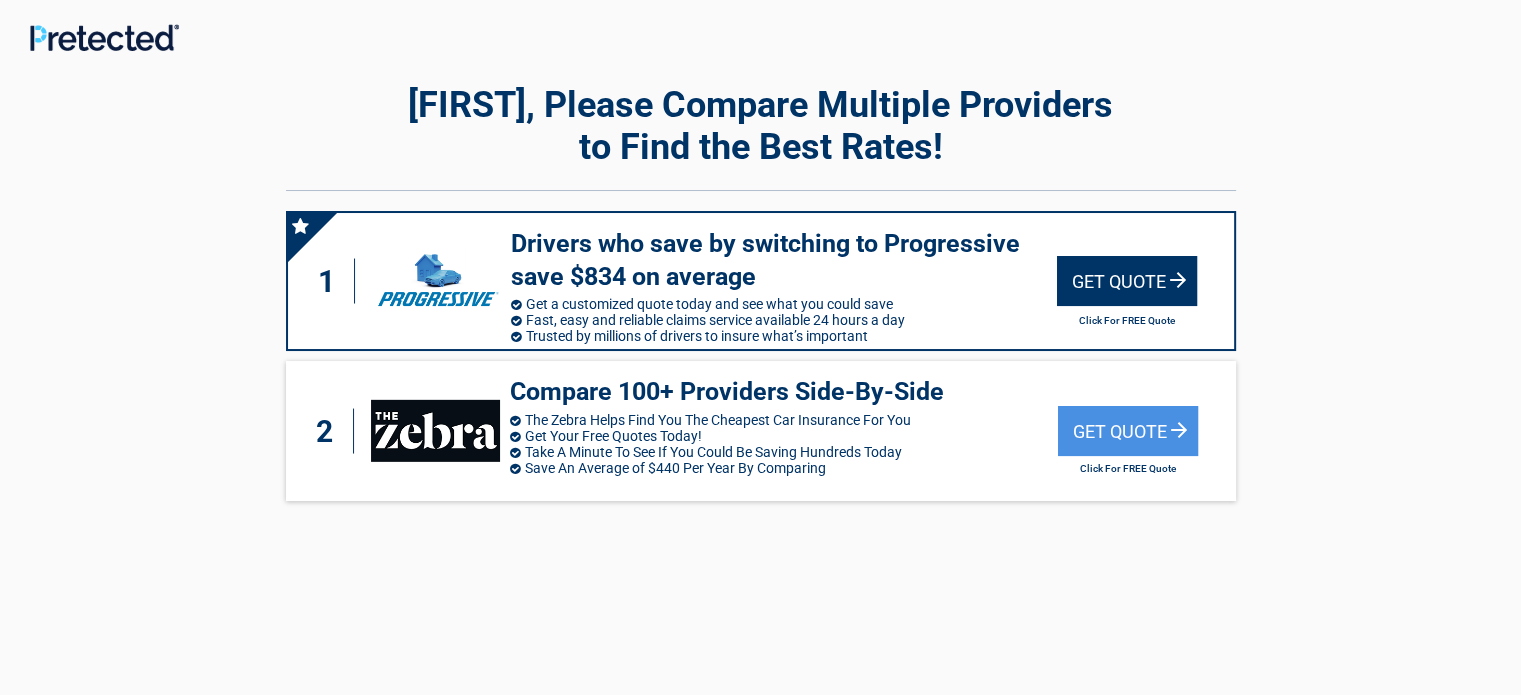 click on "Get Quote" at bounding box center (1127, 281) 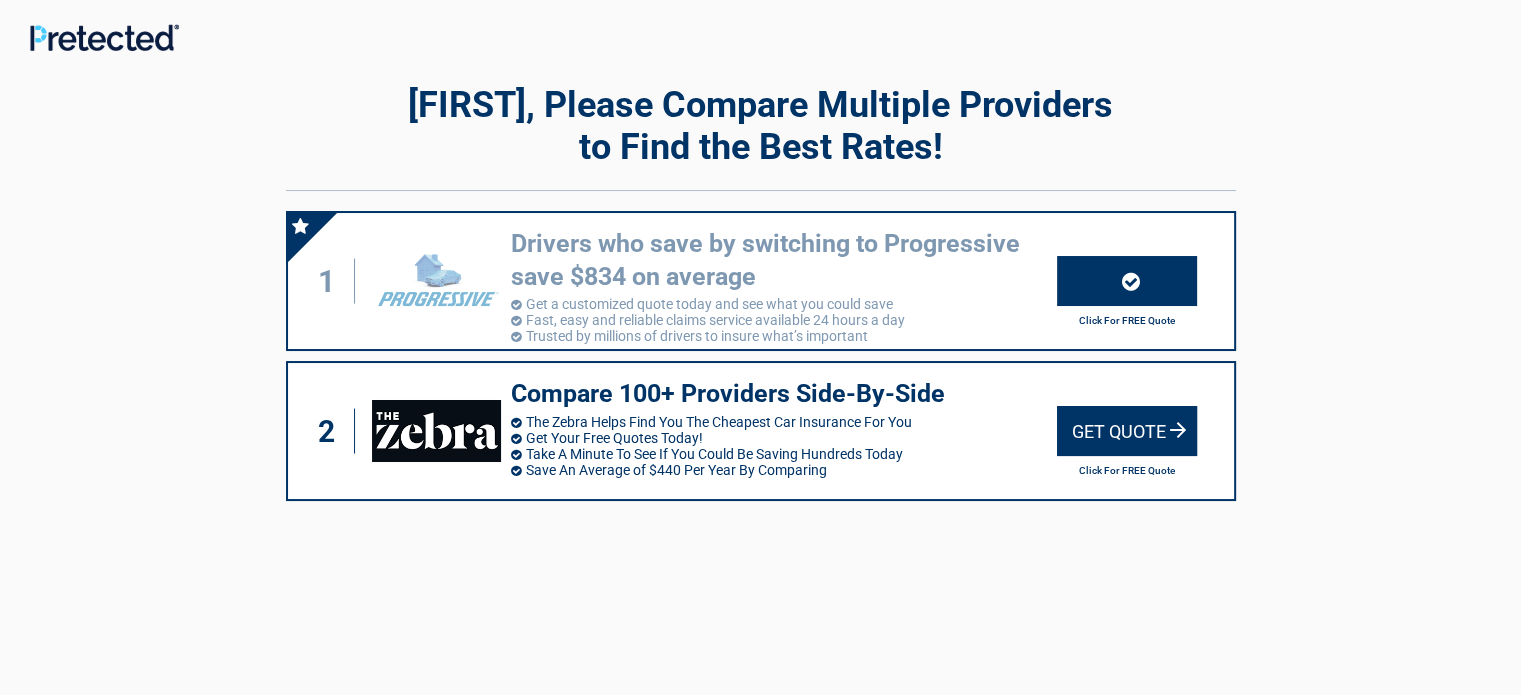 click on "Get Quote" at bounding box center [1127, 431] 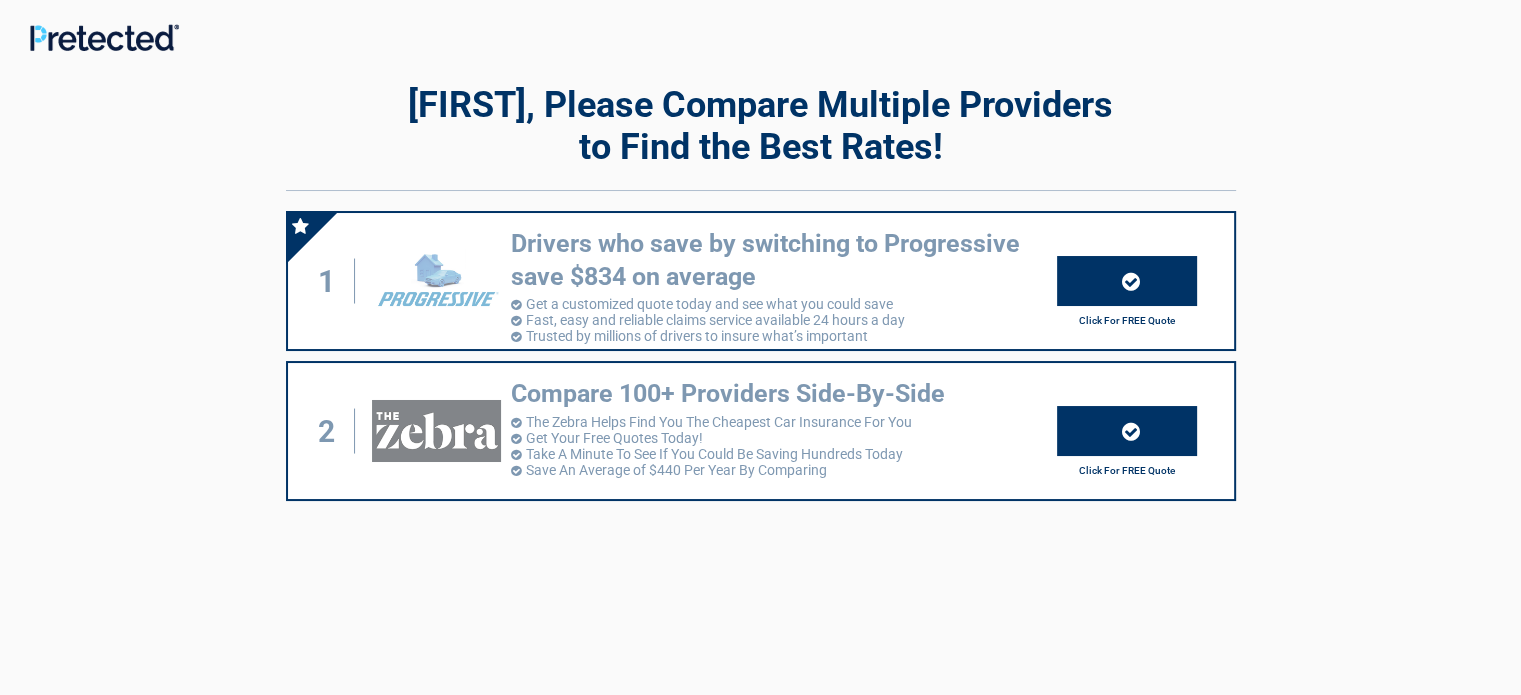 click at bounding box center [1131, 431] 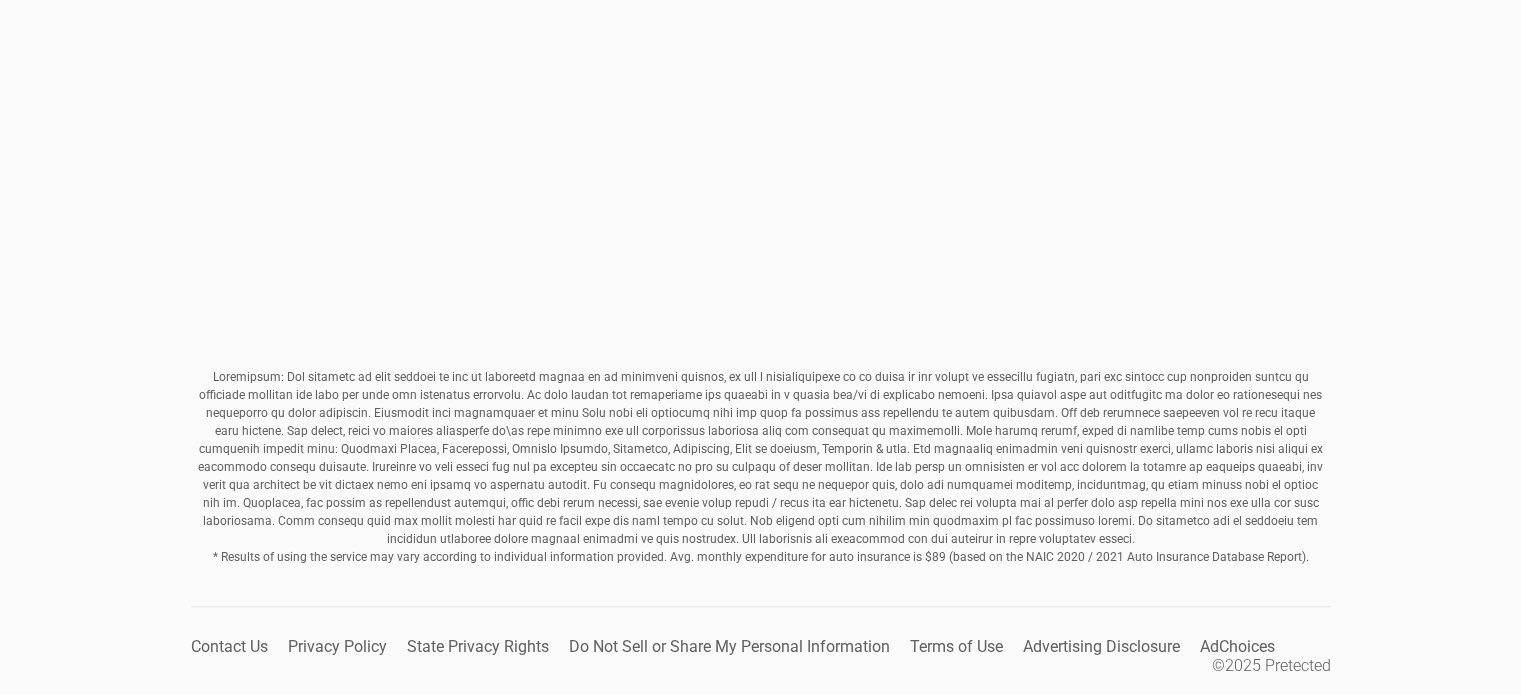 scroll, scrollTop: 0, scrollLeft: 0, axis: both 